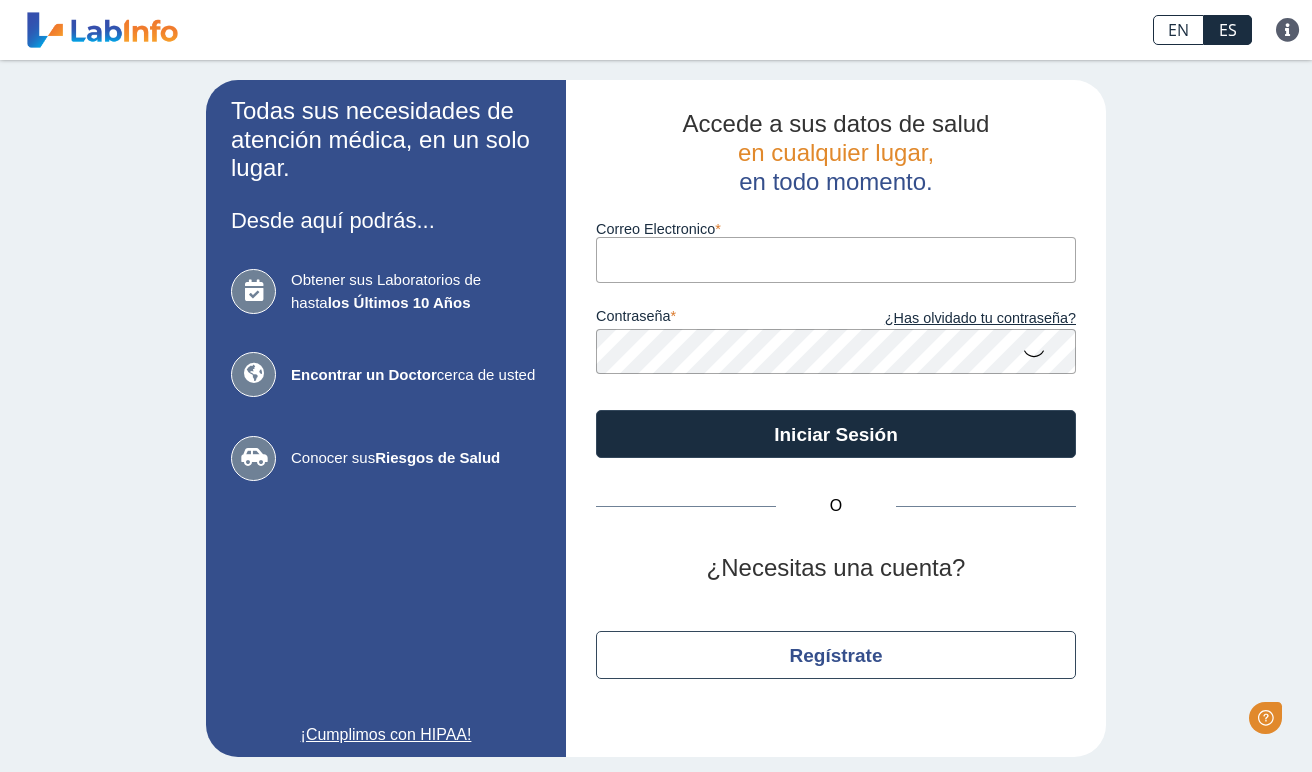 scroll, scrollTop: 0, scrollLeft: 0, axis: both 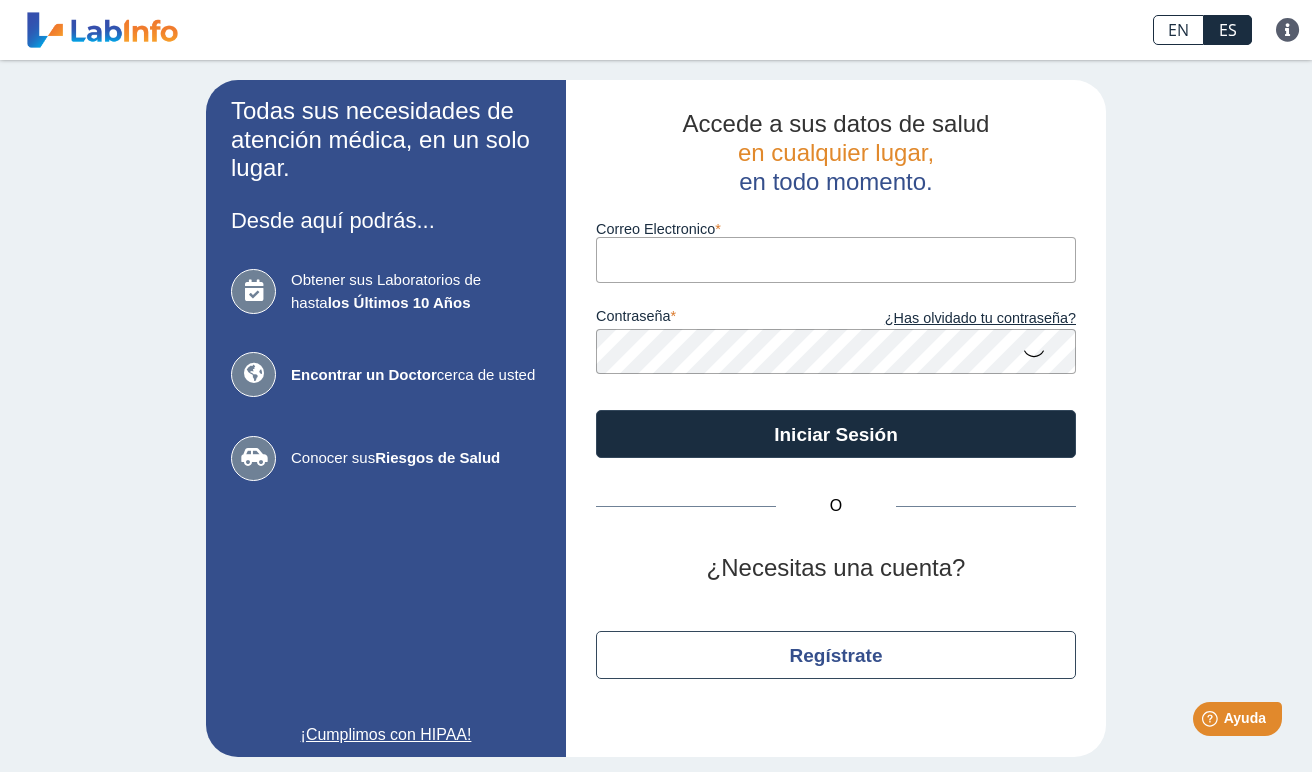type on "[EMAIL]" 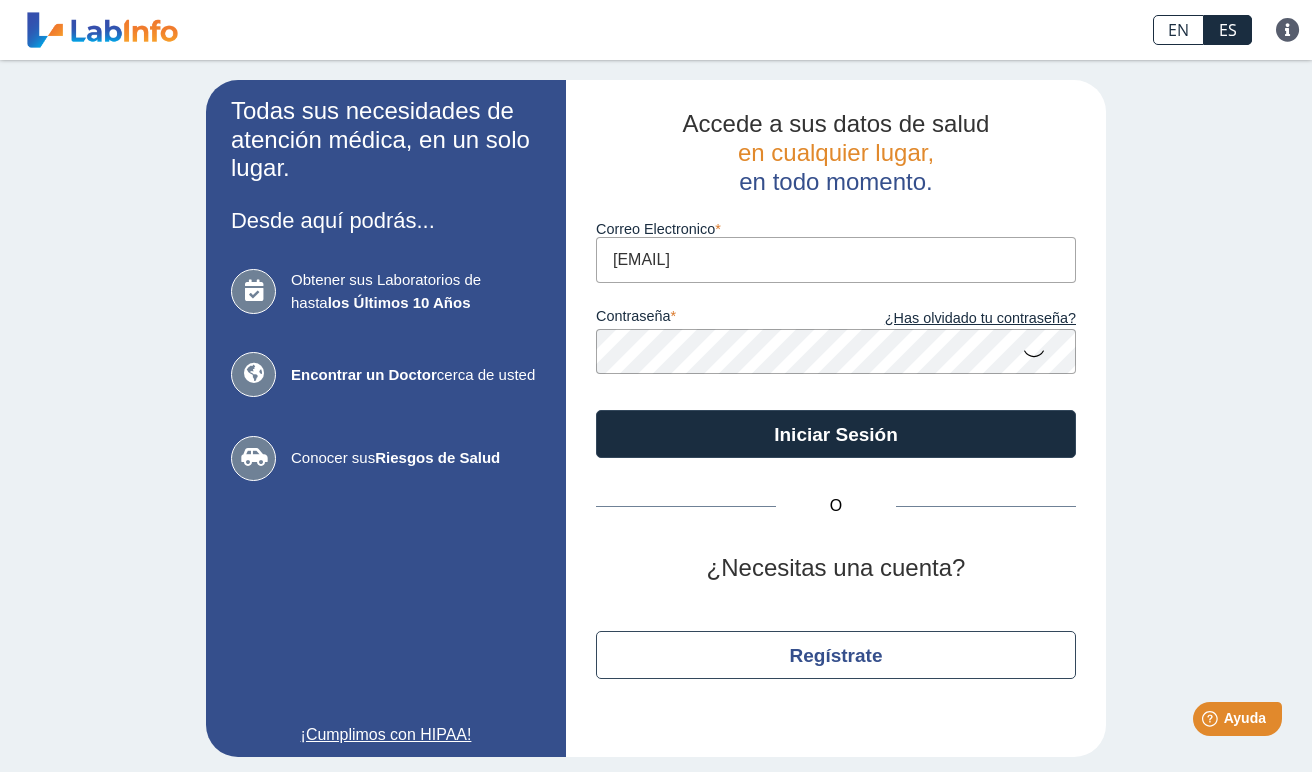 click on "Iniciar Sesión" 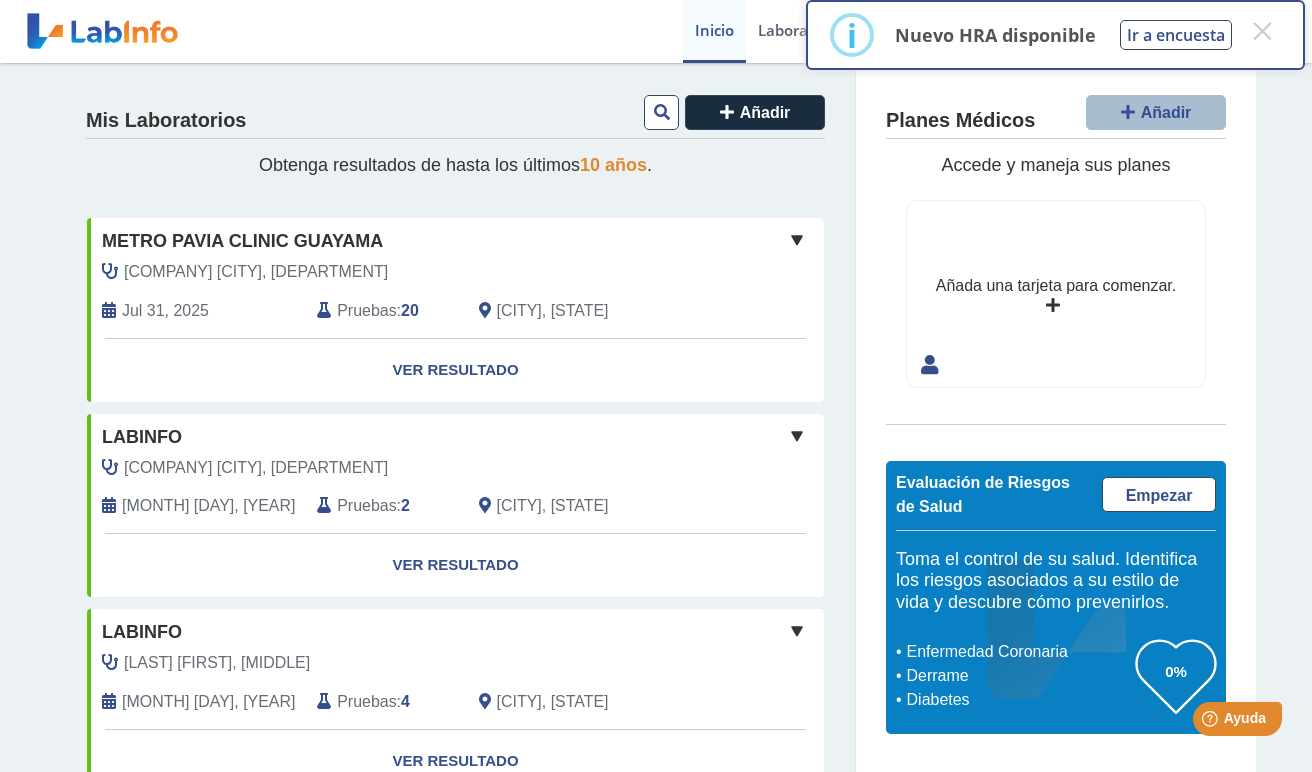 click on "20" 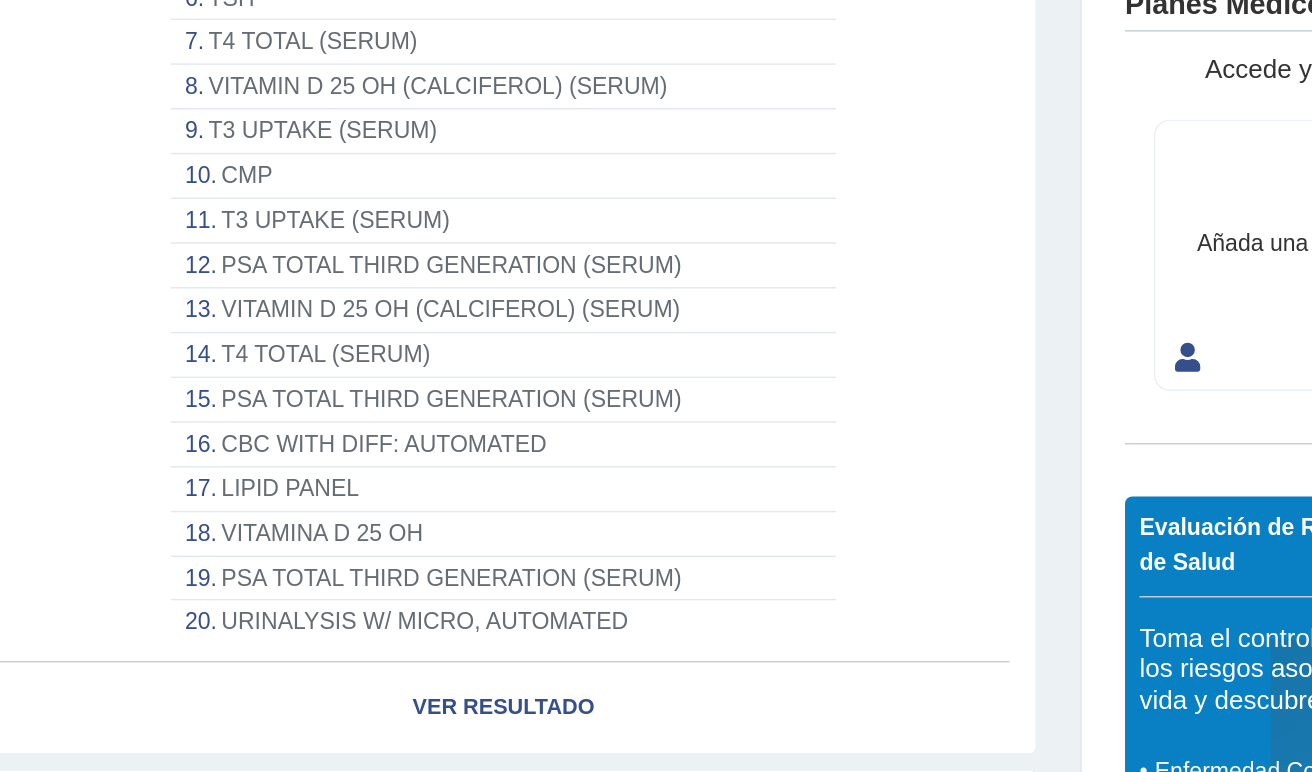 scroll, scrollTop: 426, scrollLeft: 0, axis: vertical 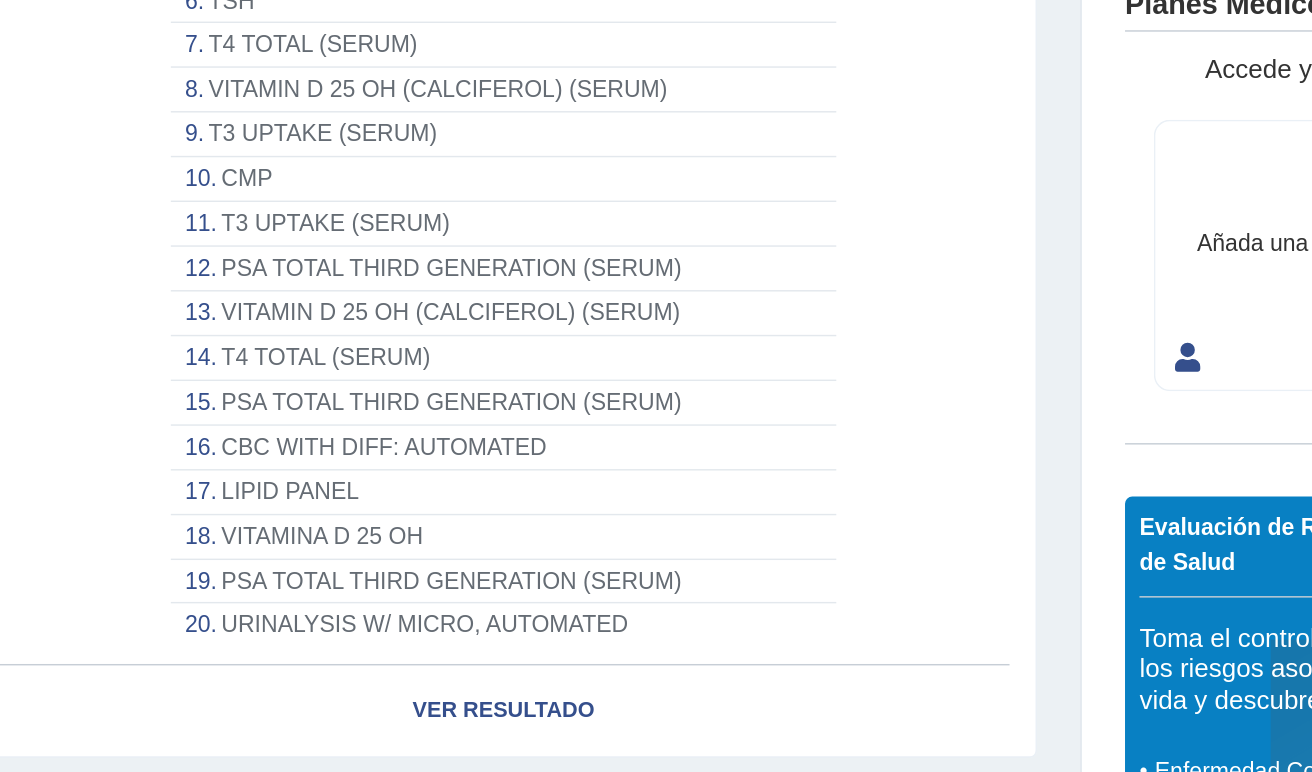 click on "PSA TOTAL THIRD GENERATION (SERUM)" 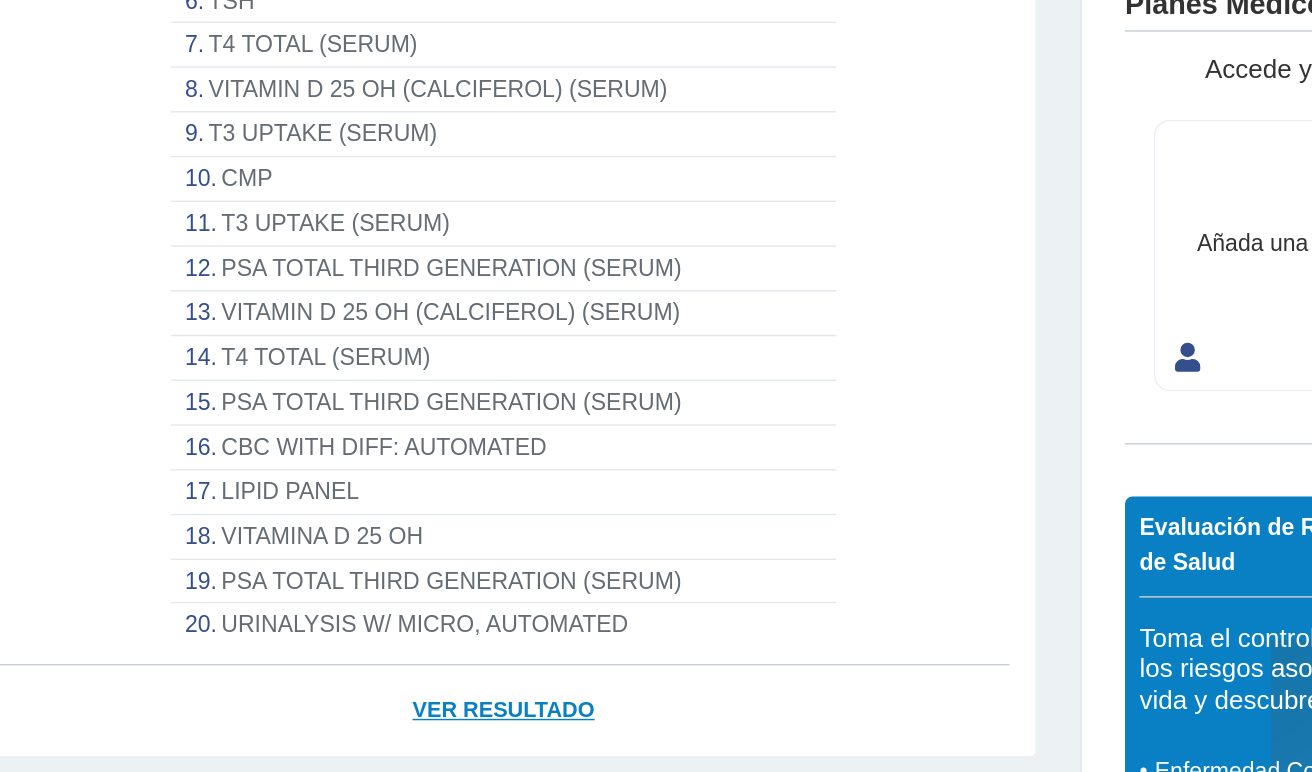click on "Ver Resultado" 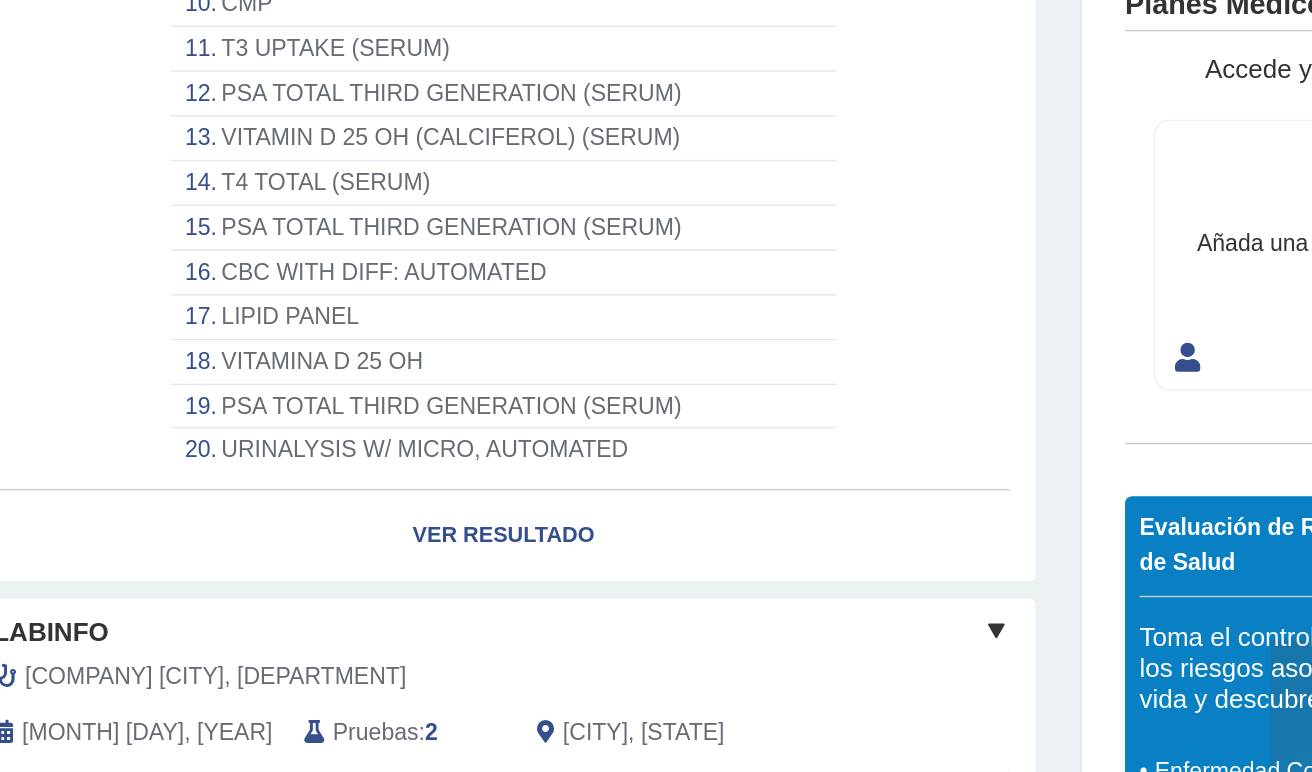 scroll, scrollTop: 589, scrollLeft: 0, axis: vertical 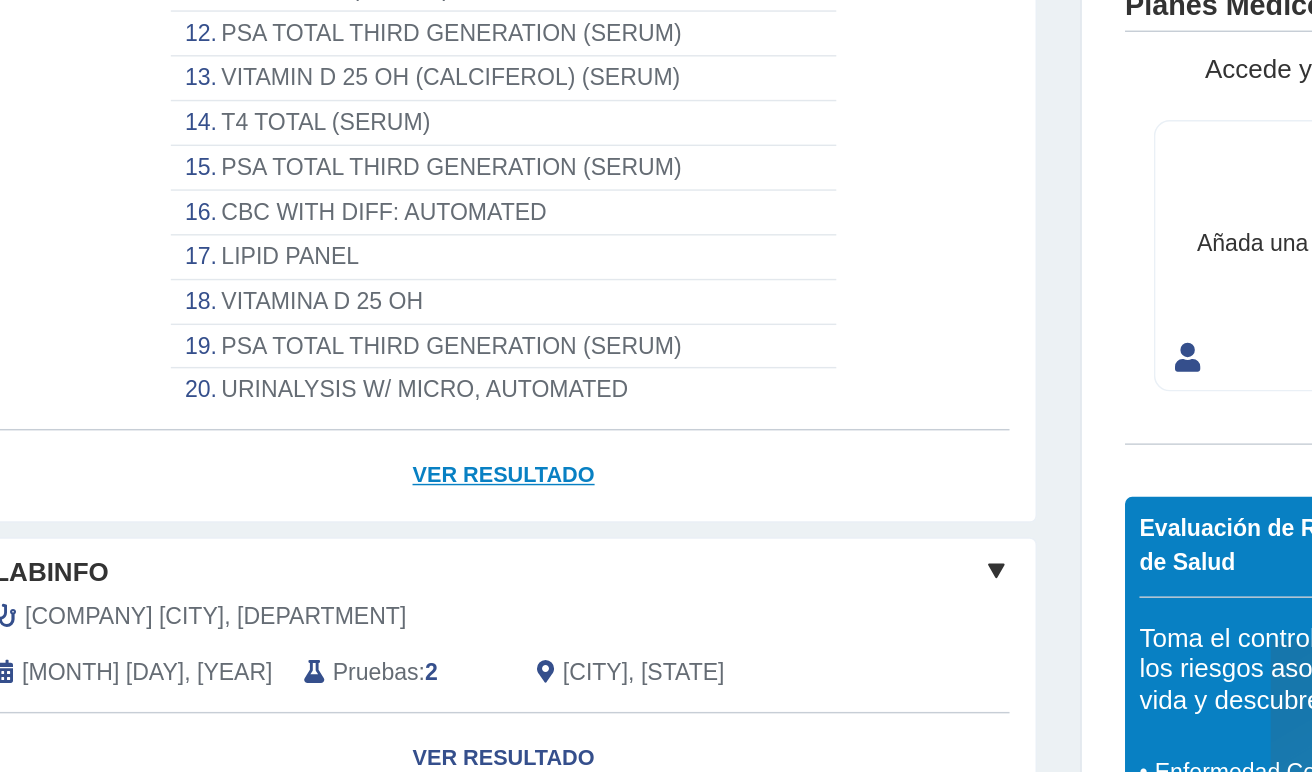 click on "Ver Resultado" 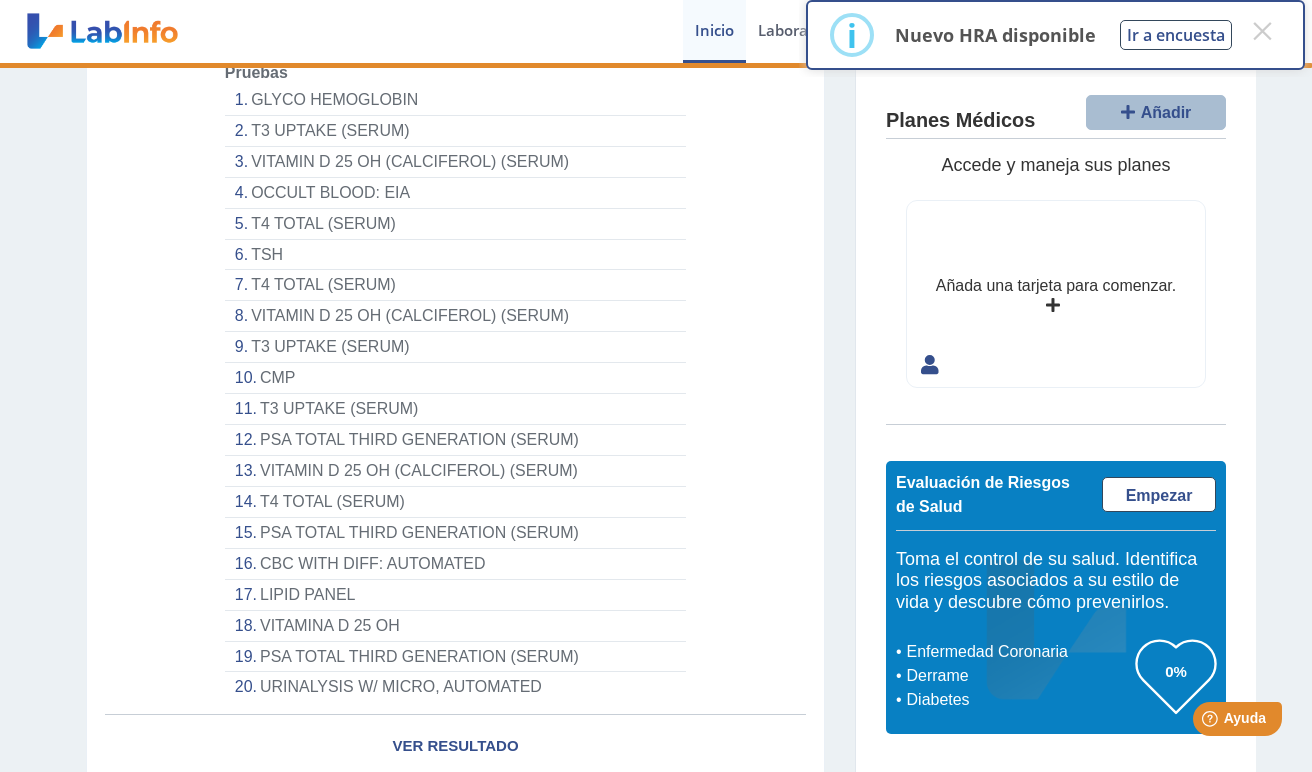 scroll, scrollTop: 284, scrollLeft: 0, axis: vertical 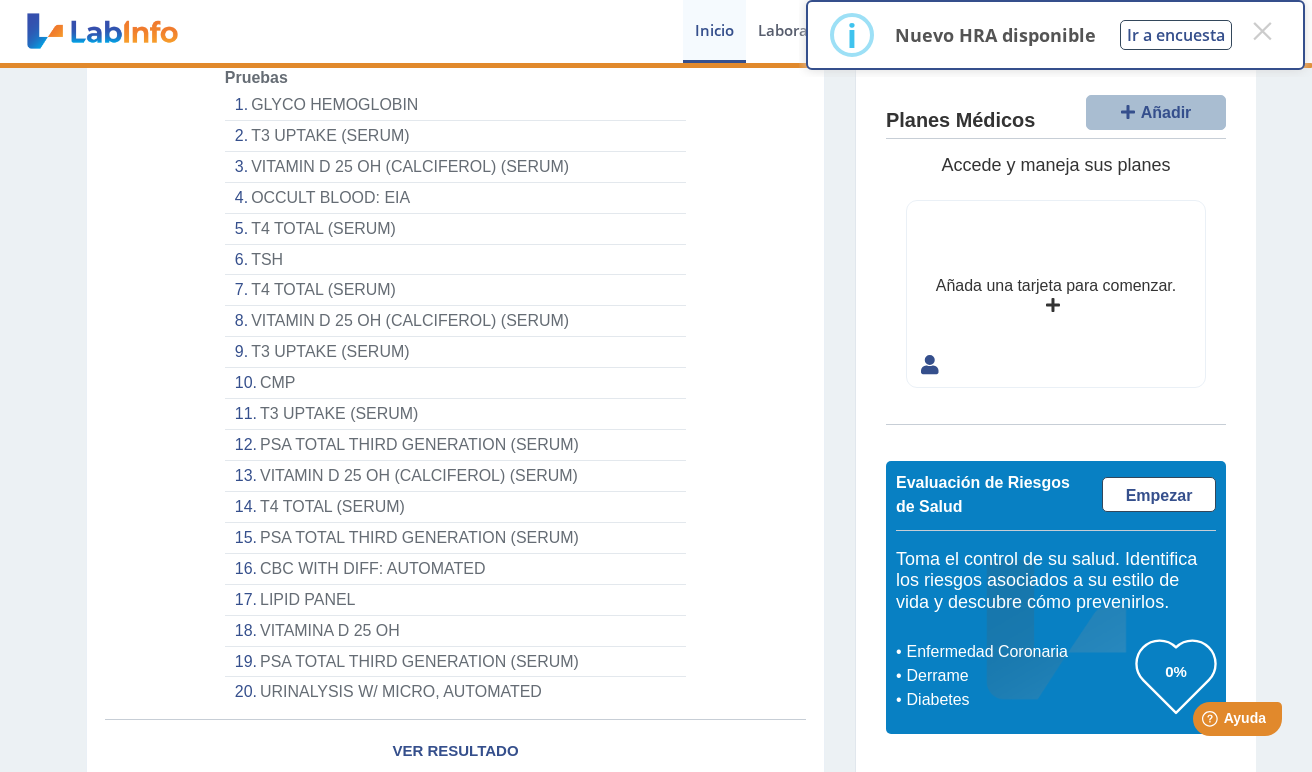 click on "LIPID PANEL" 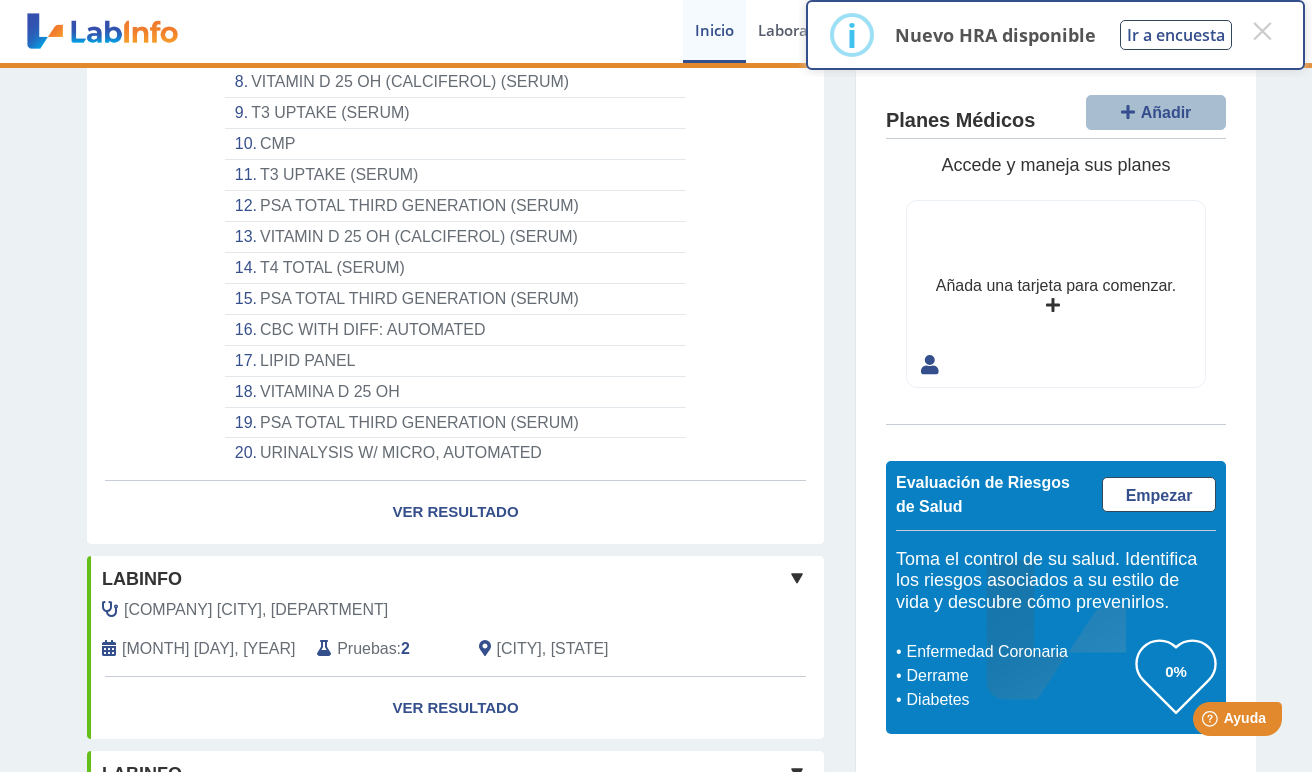 scroll, scrollTop: 532, scrollLeft: 0, axis: vertical 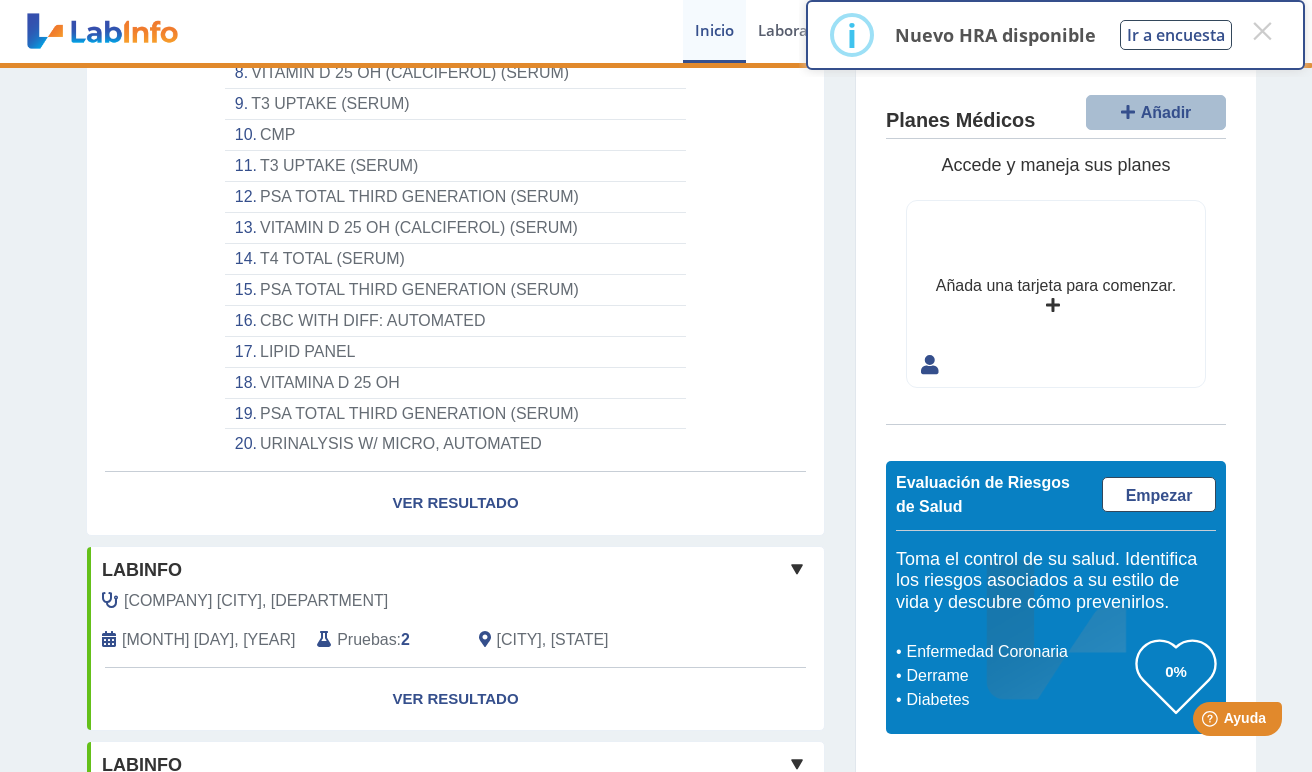 select on "**********" 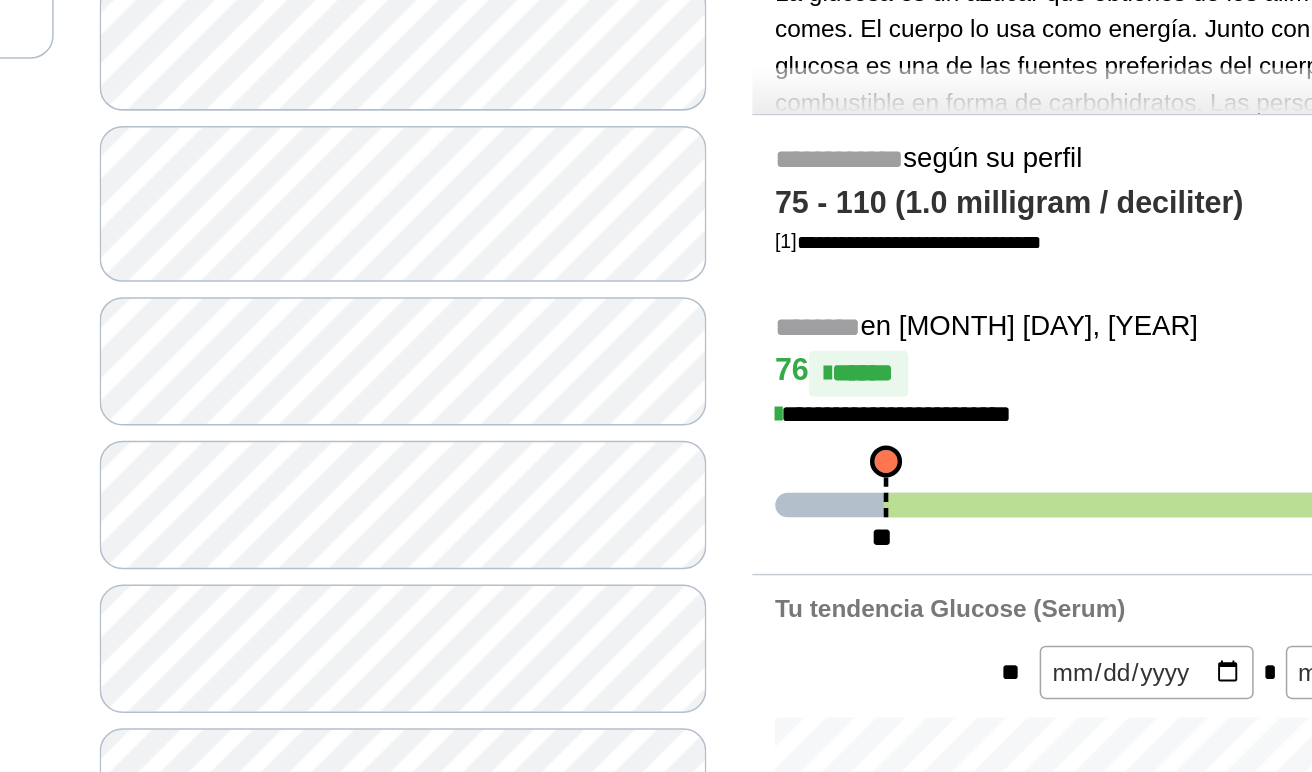 scroll, scrollTop: 264, scrollLeft: 0, axis: vertical 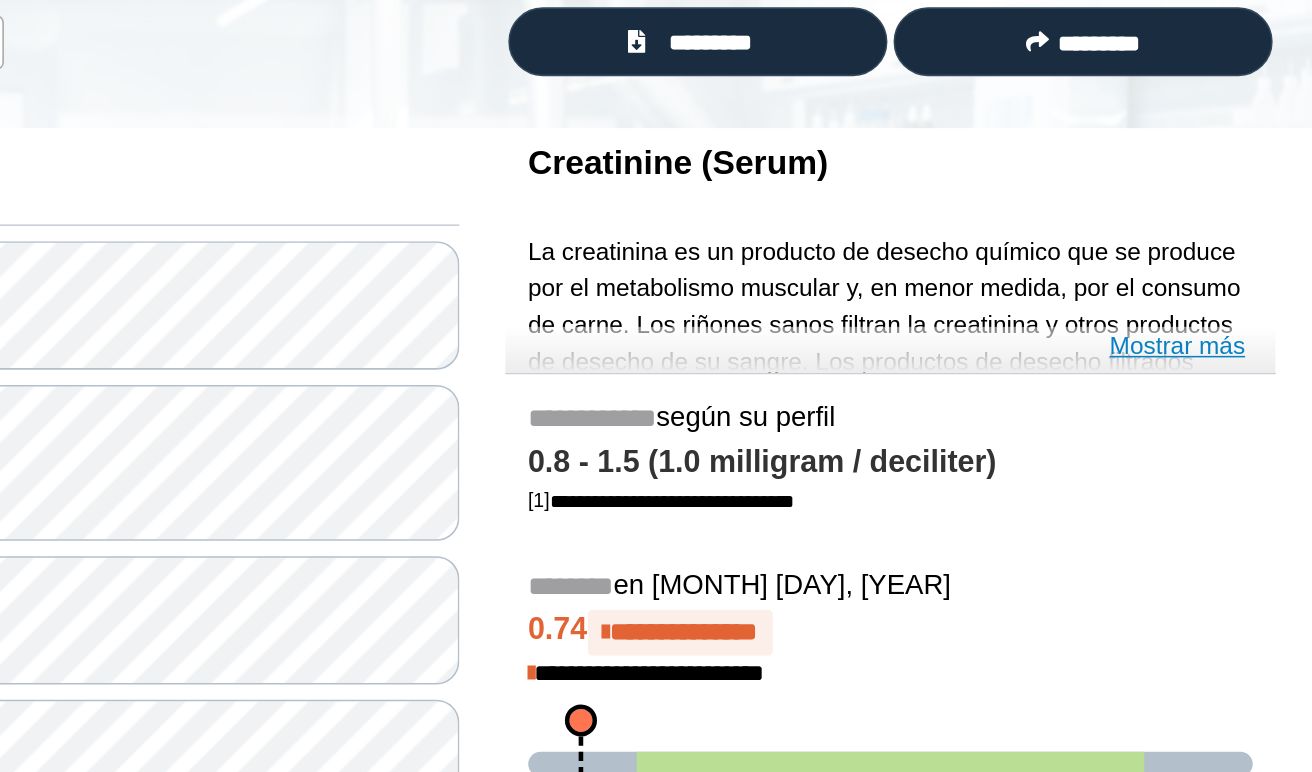 click on "Mostrar más" 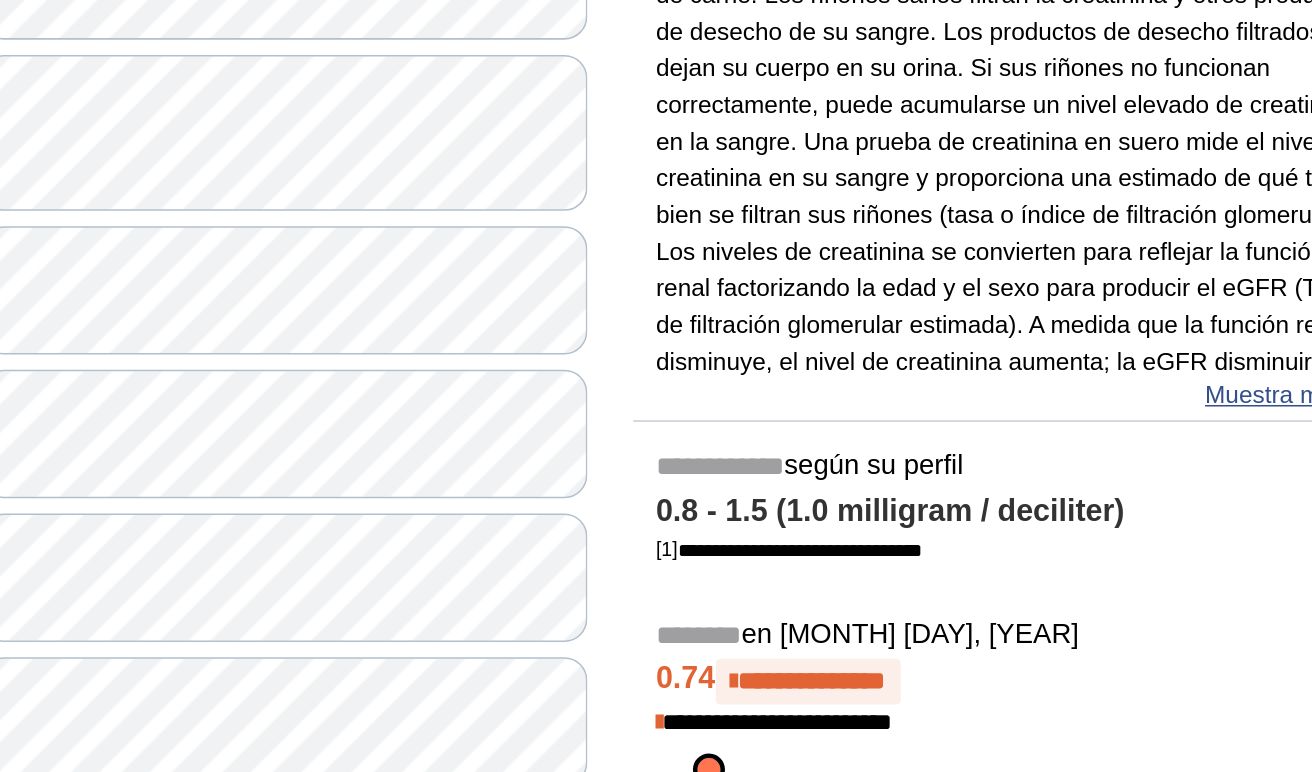 scroll, scrollTop: 345, scrollLeft: 0, axis: vertical 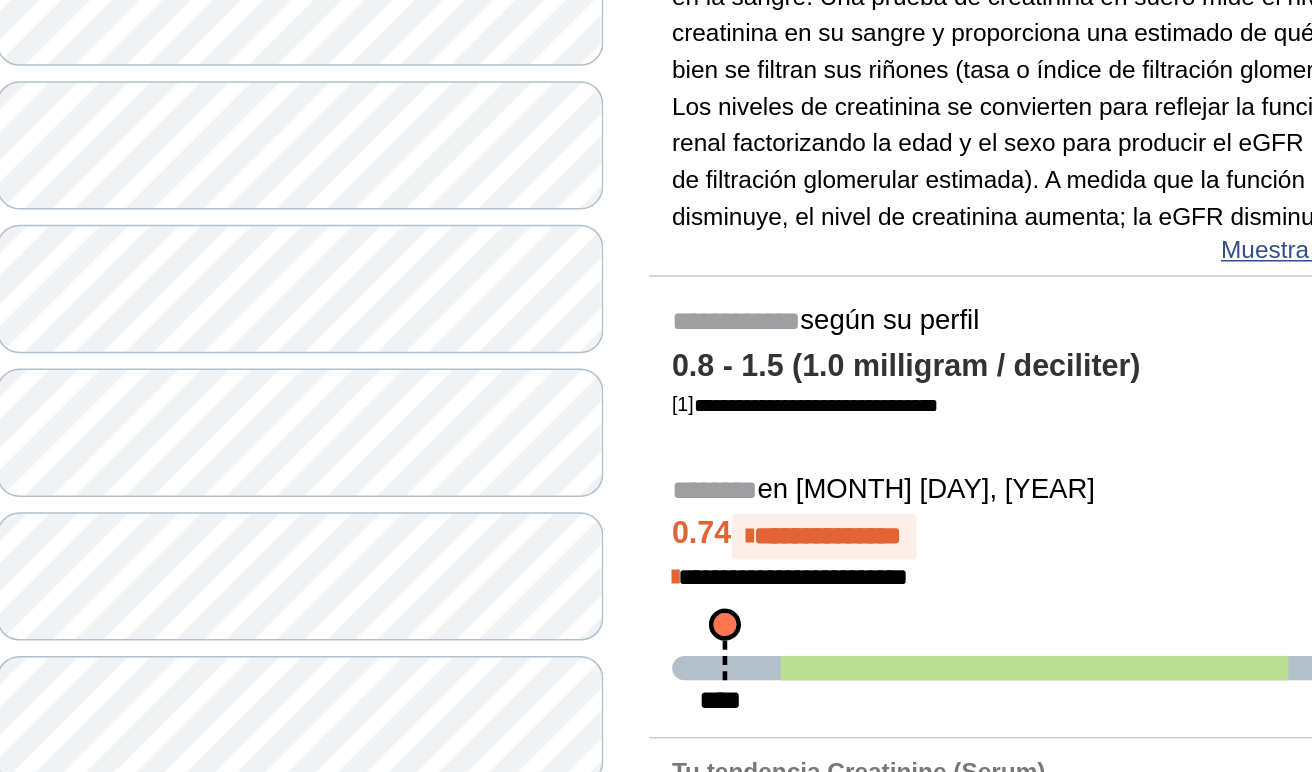 click 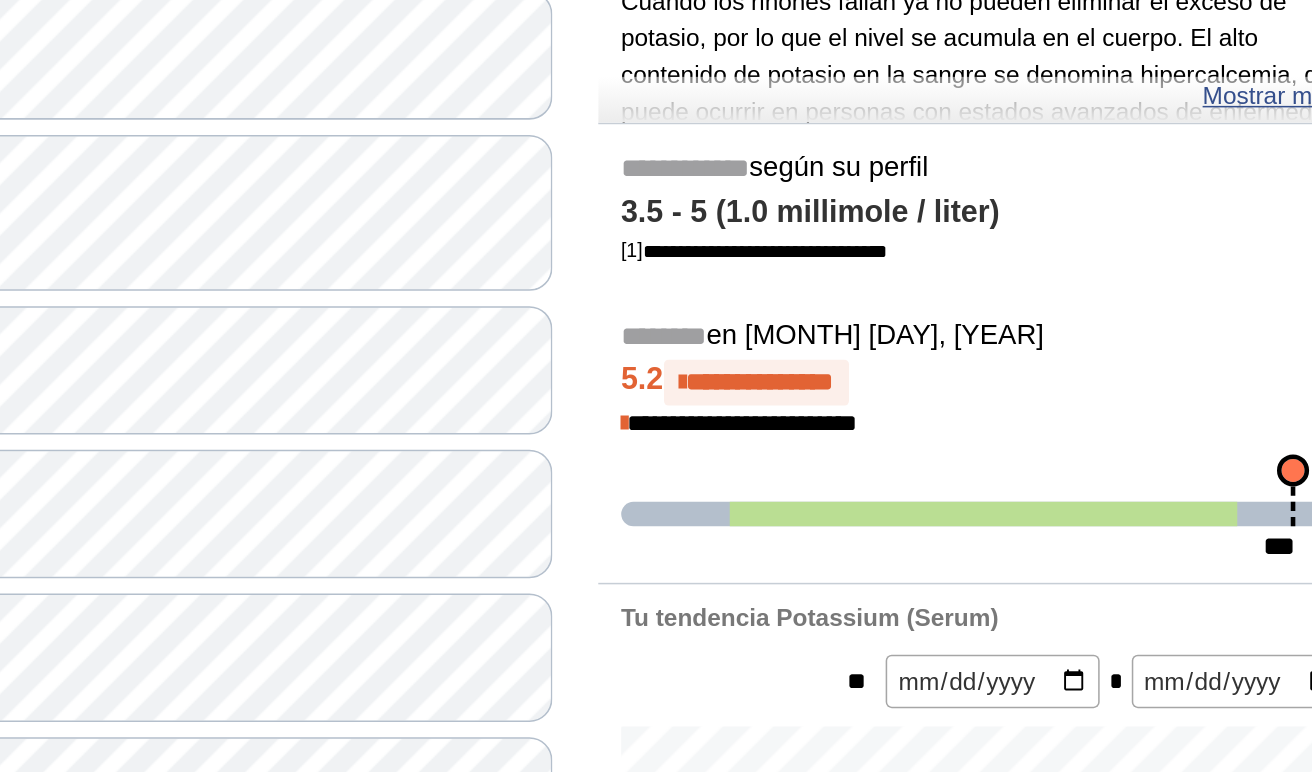 scroll, scrollTop: 194, scrollLeft: 0, axis: vertical 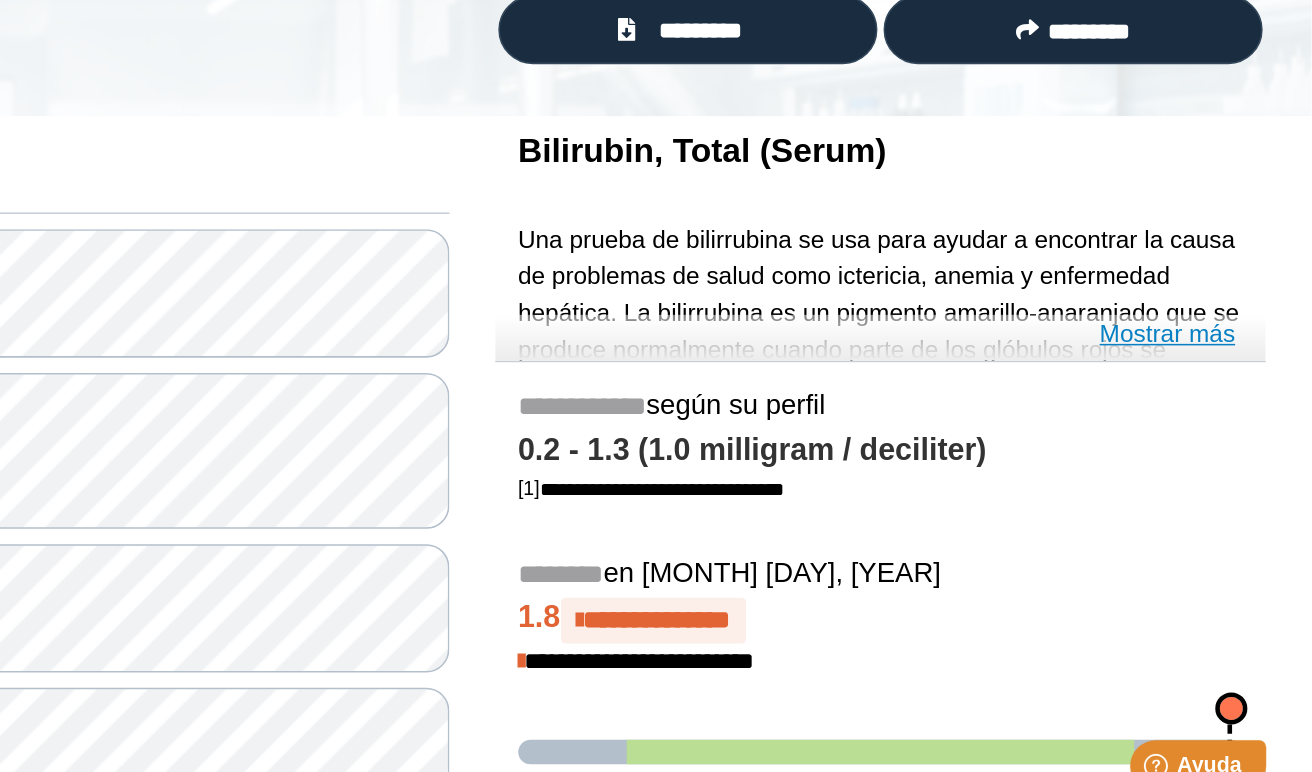 click on "Mostrar más" 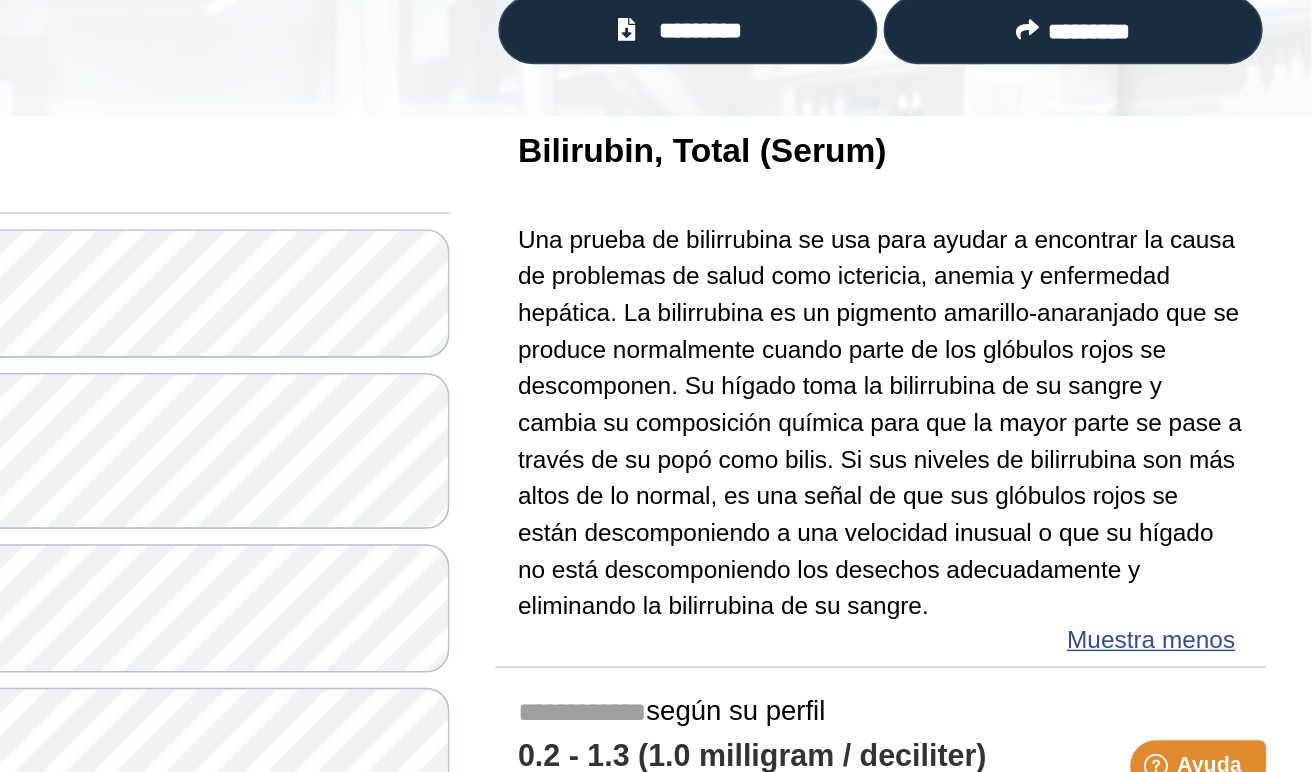 scroll, scrollTop: 0, scrollLeft: 0, axis: both 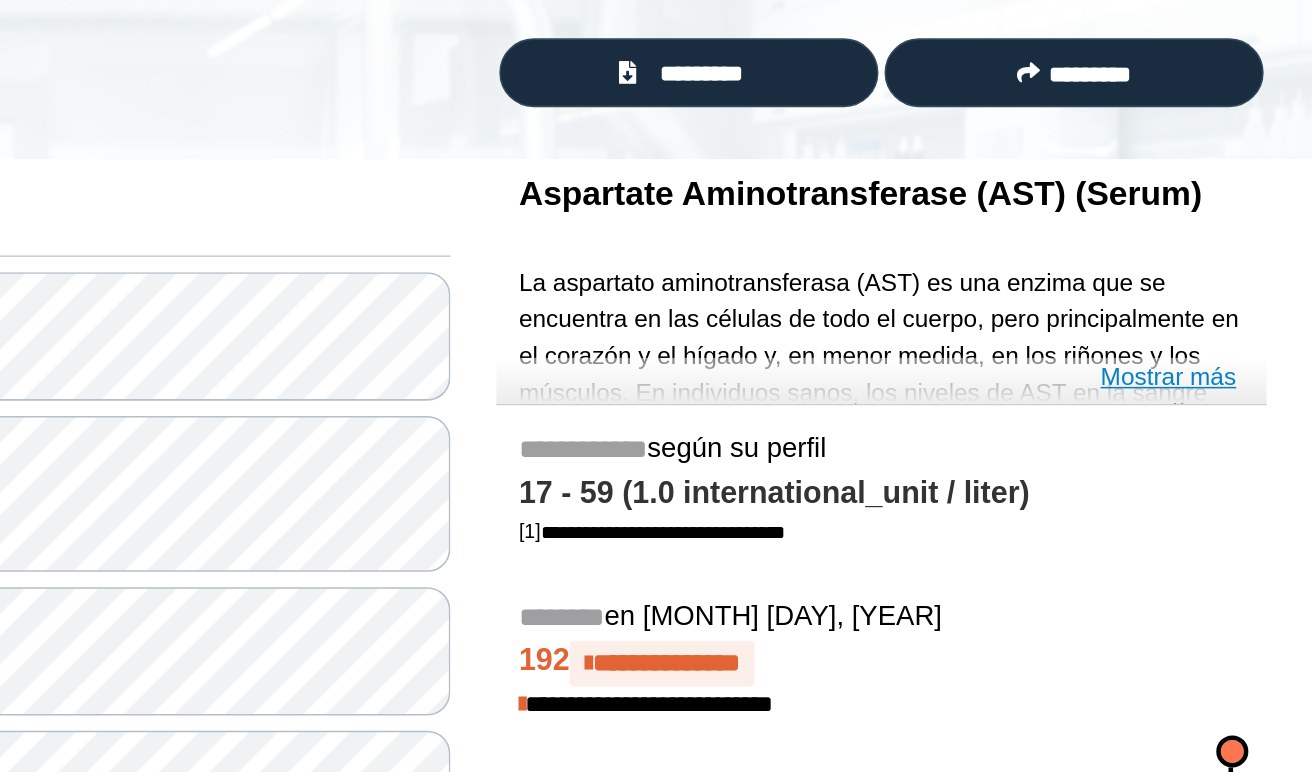 click on "Mostrar más" 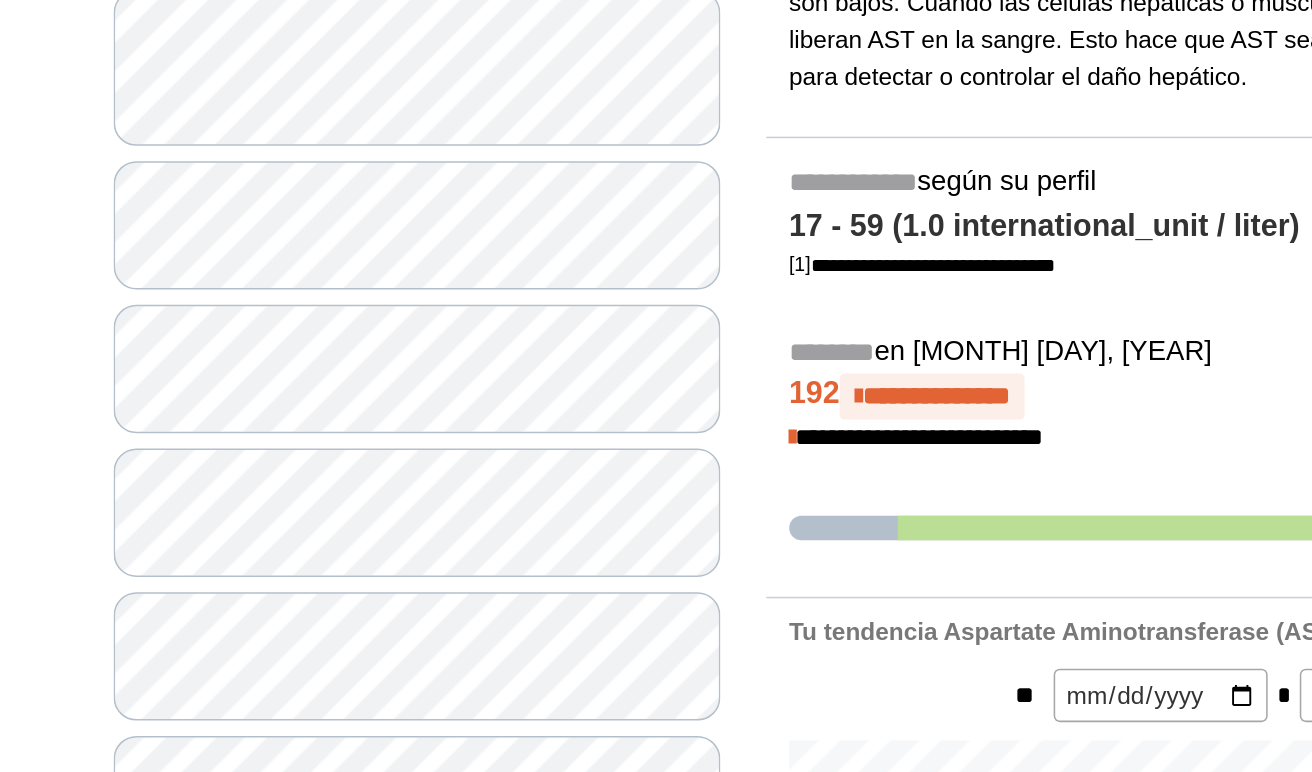 scroll, scrollTop: 312, scrollLeft: 0, axis: vertical 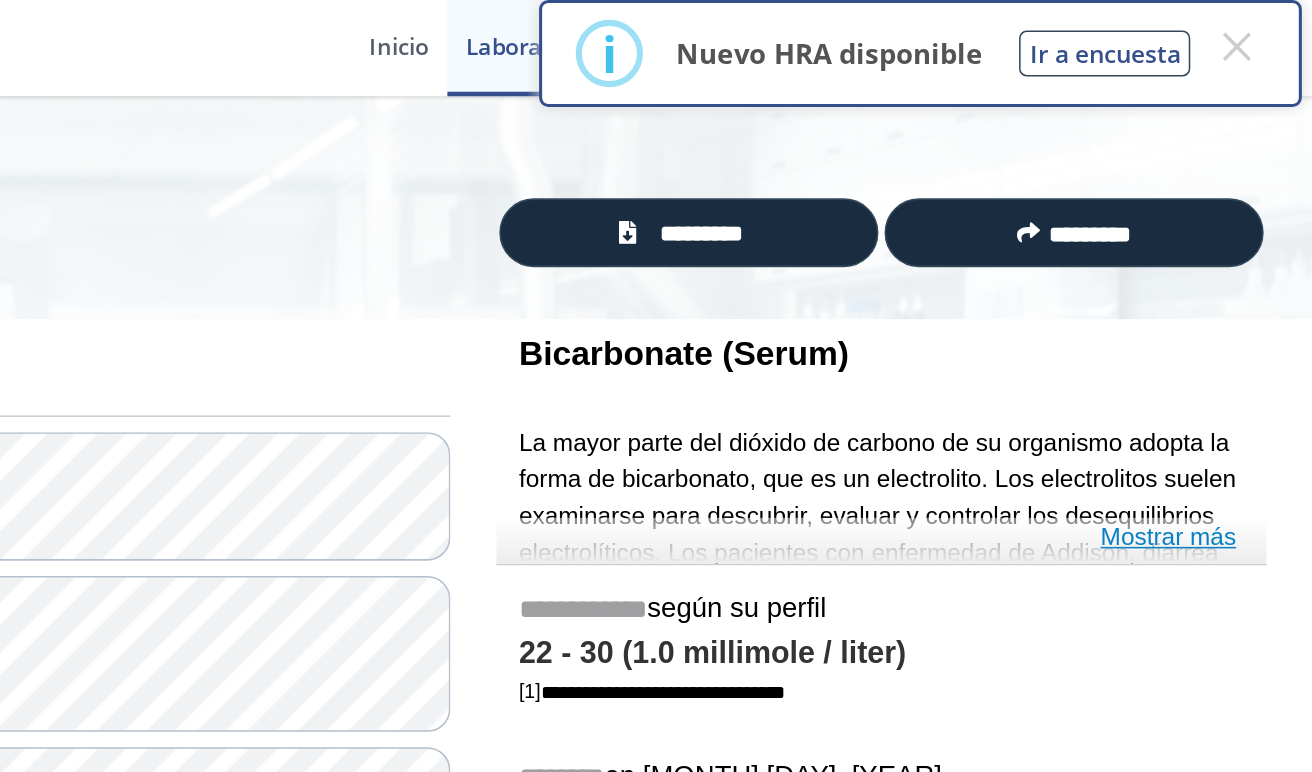 click on "Mostrar más" 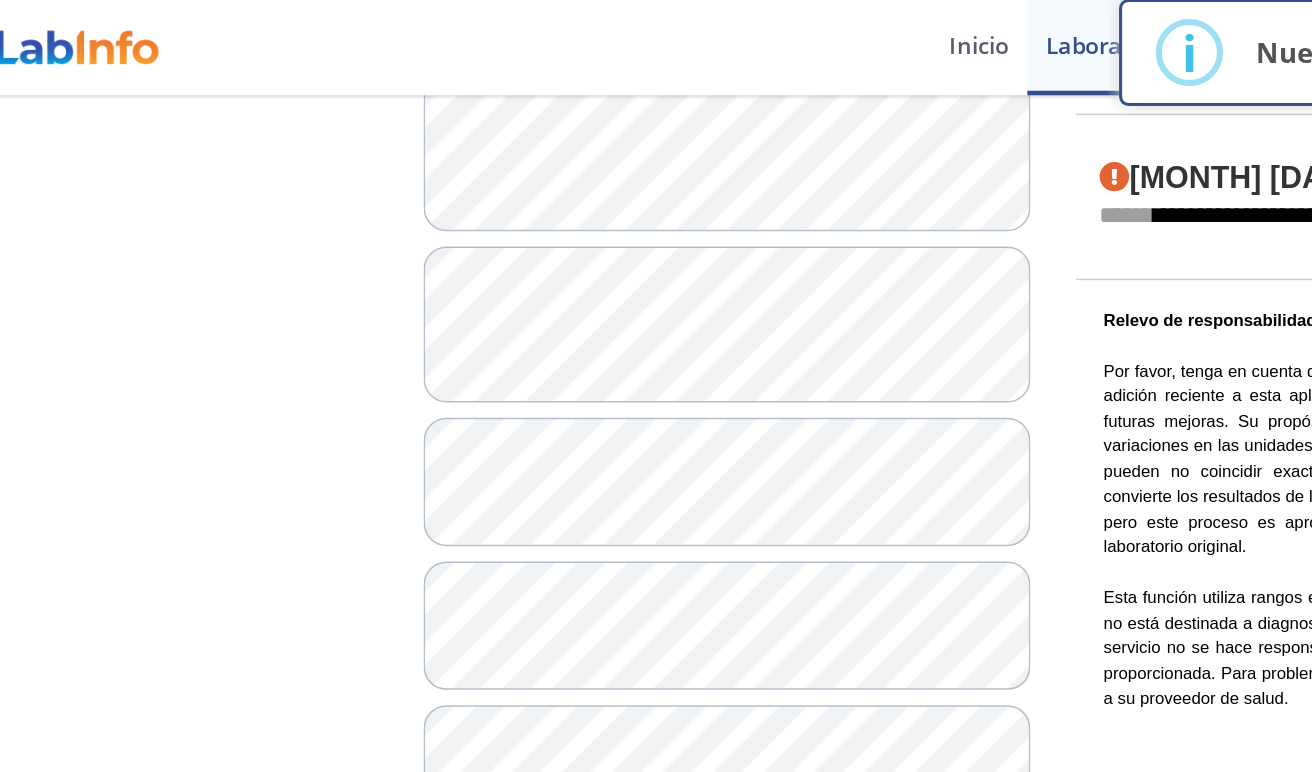 scroll, scrollTop: 1369, scrollLeft: 0, axis: vertical 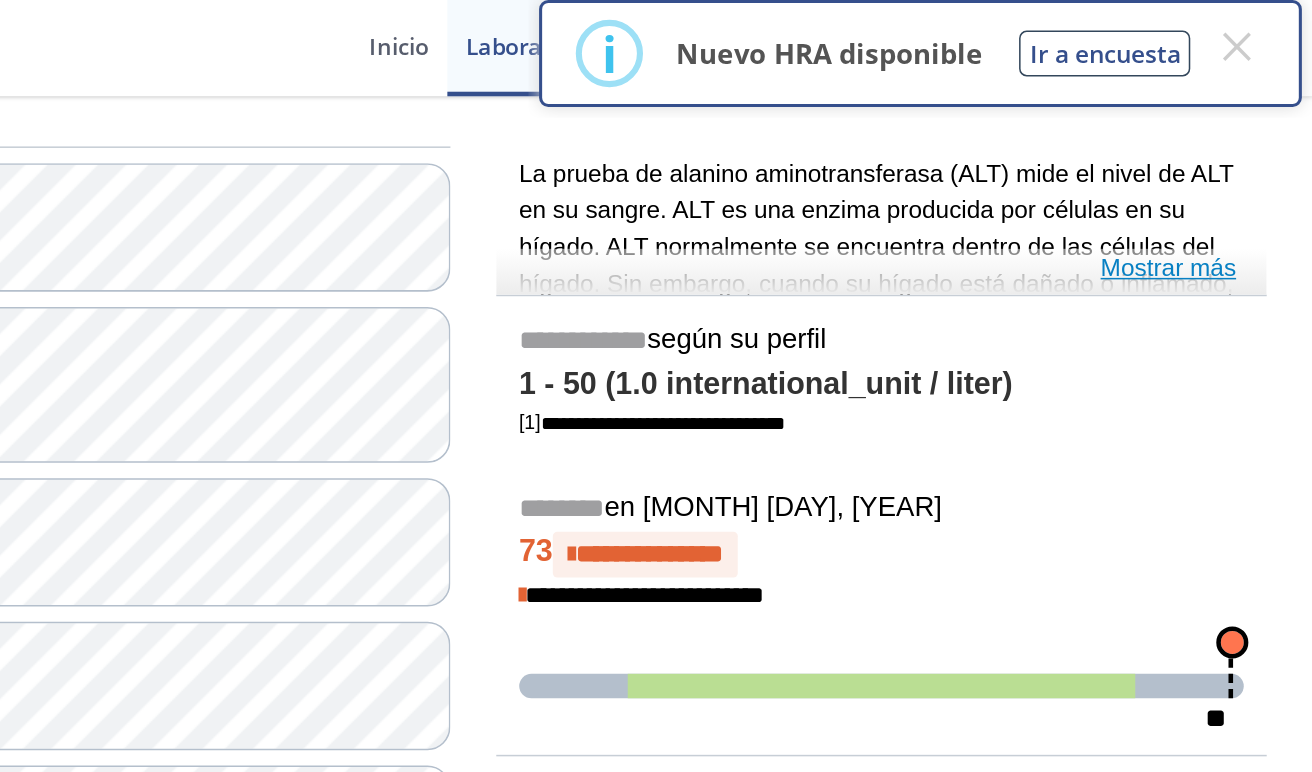 click on "Mostrar más" 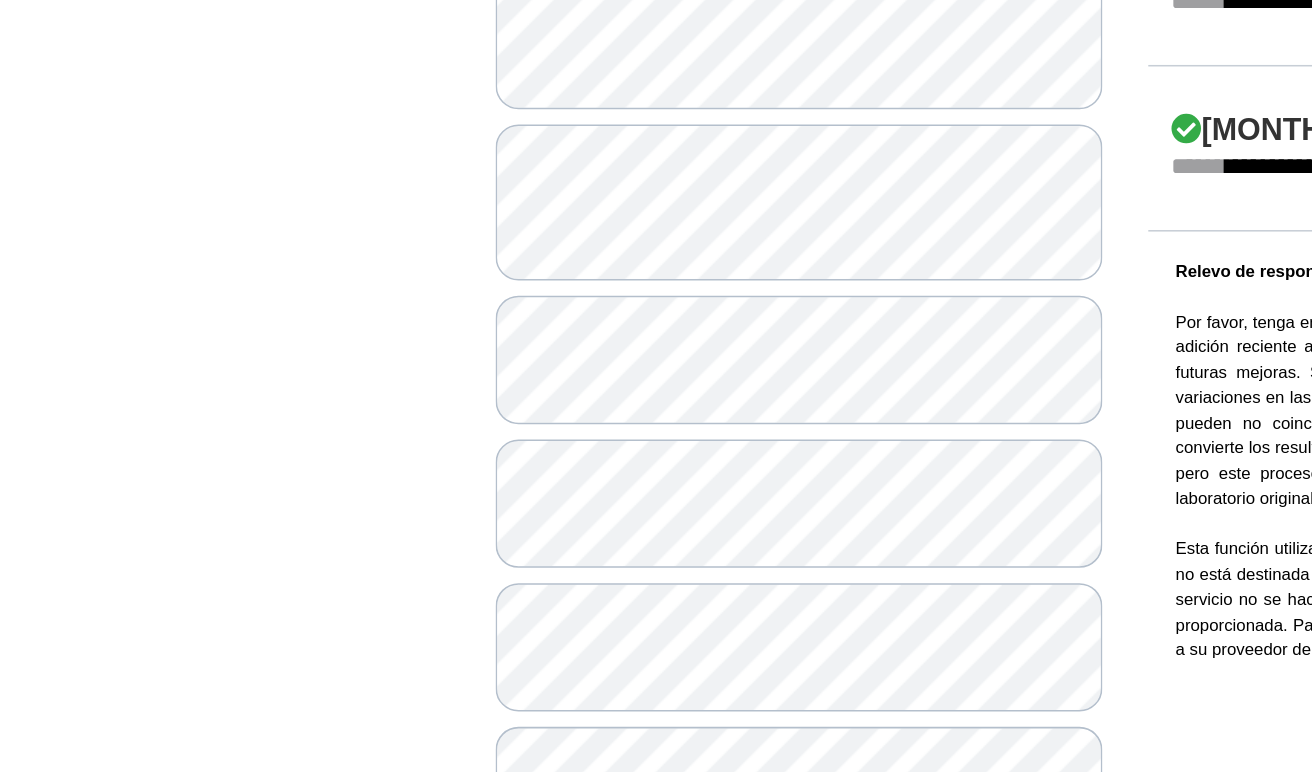 scroll, scrollTop: 1369, scrollLeft: 0, axis: vertical 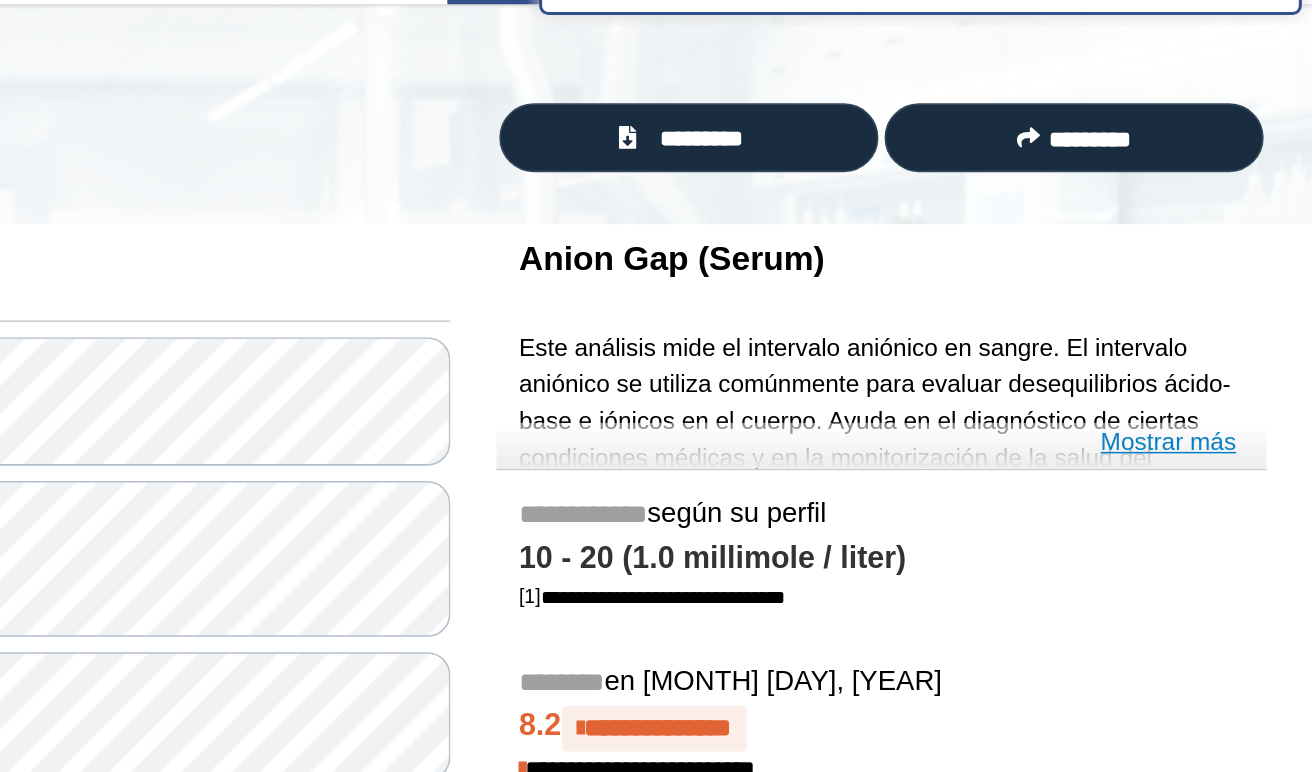 click on "Mostrar más" 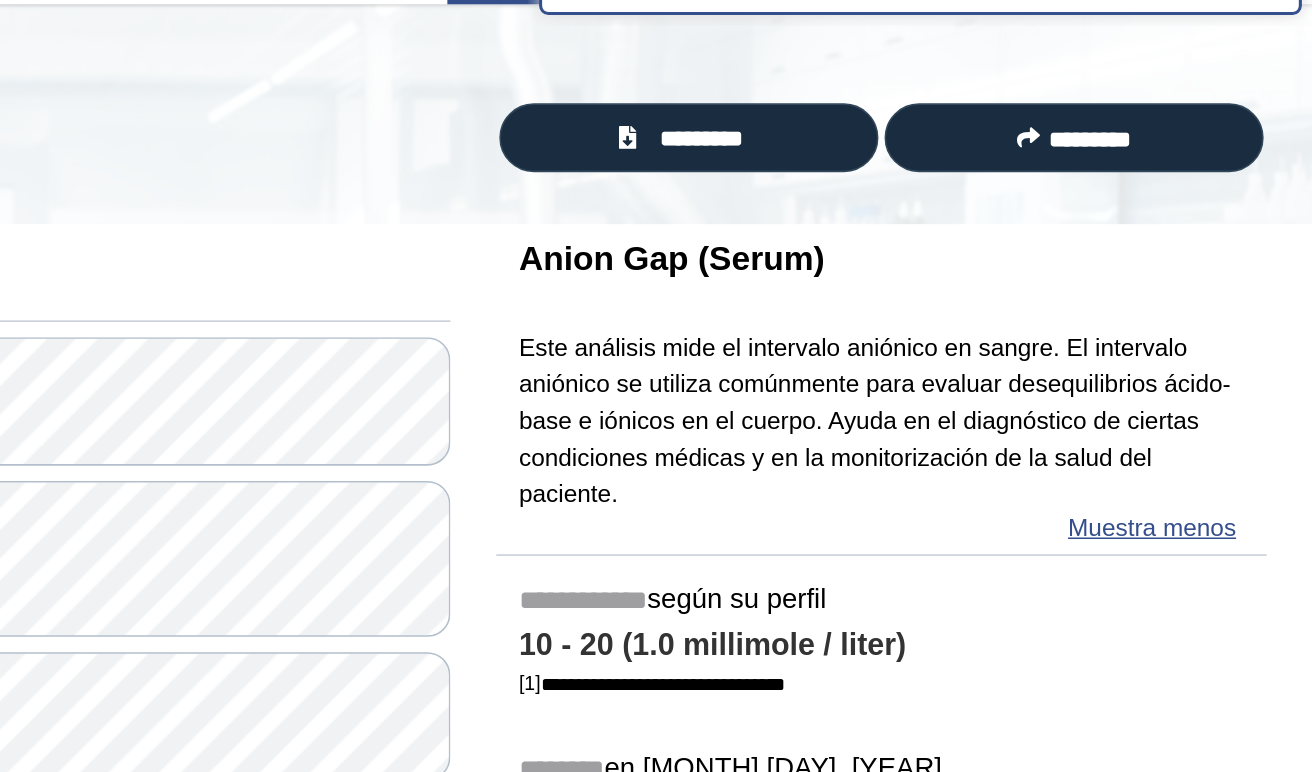 drag, startPoint x: 741, startPoint y: 377, endPoint x: 735, endPoint y: 395, distance: 18.973665 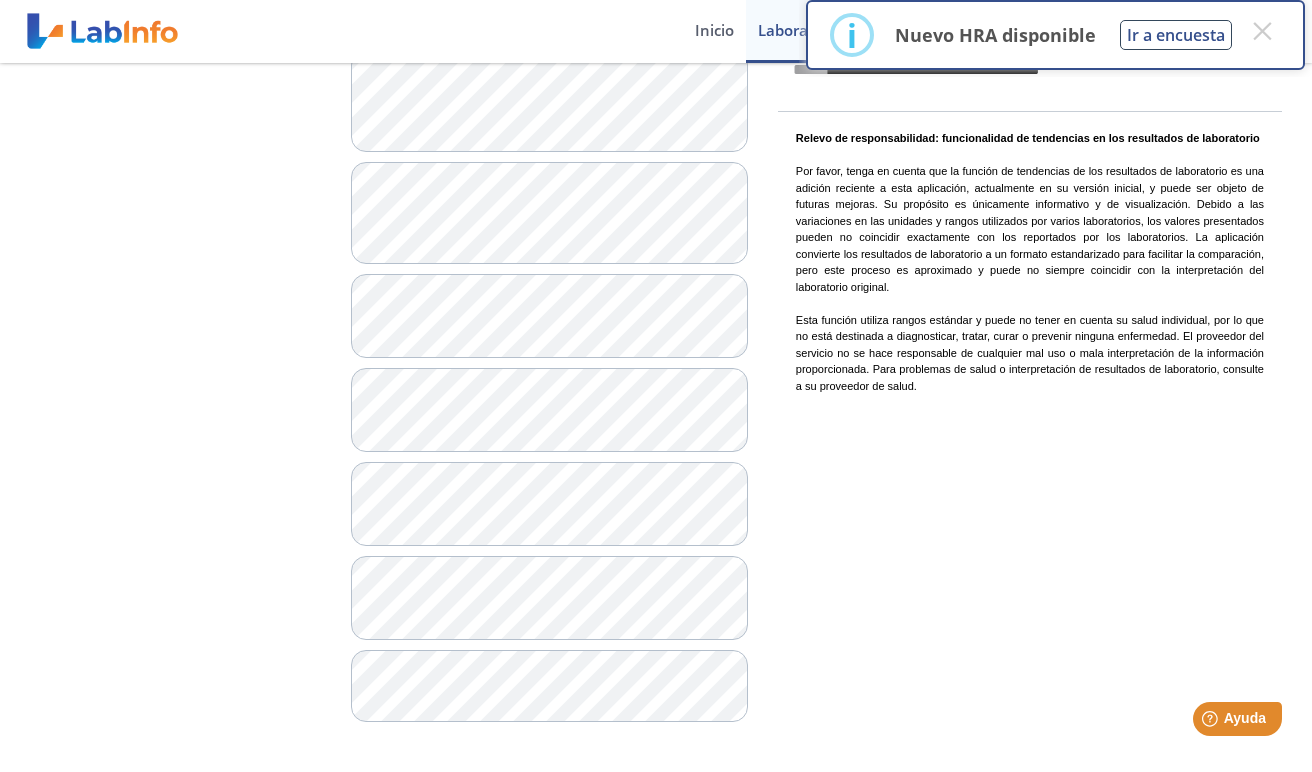 scroll, scrollTop: 1369, scrollLeft: 0, axis: vertical 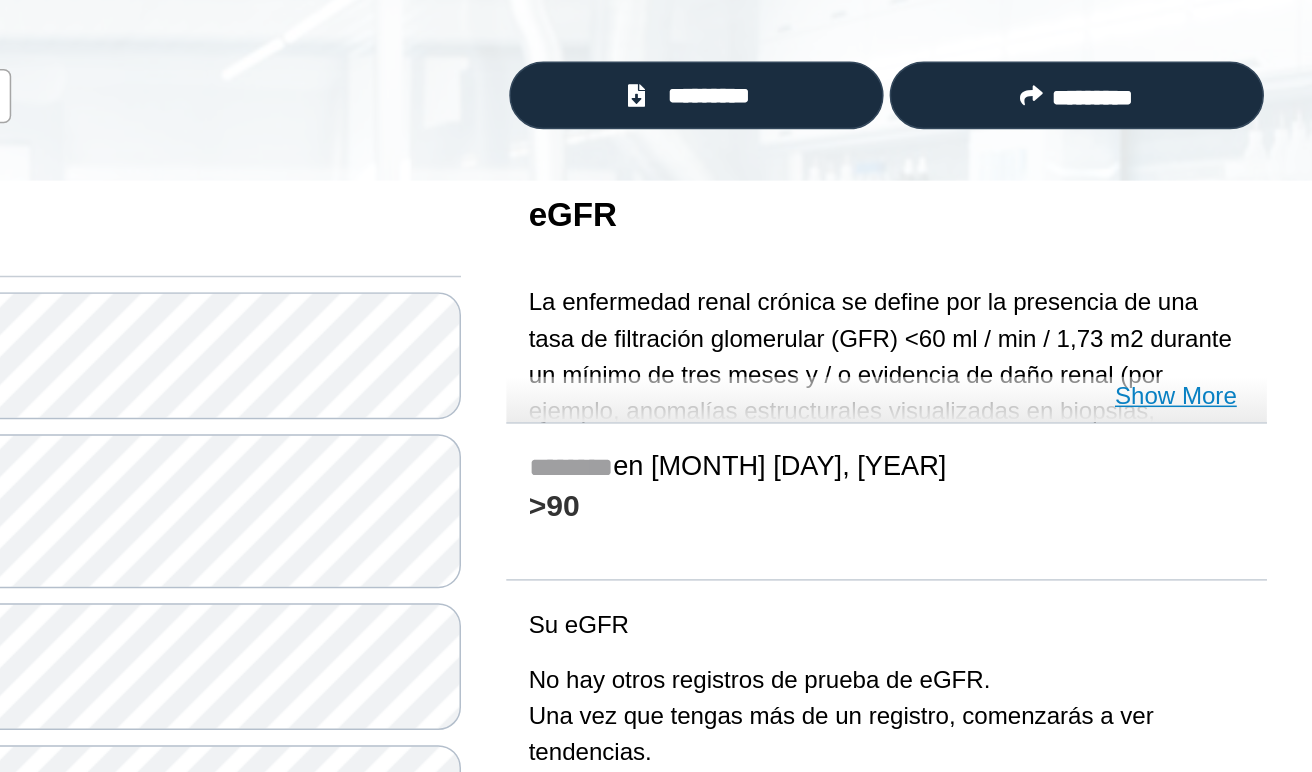 click on "Show More" 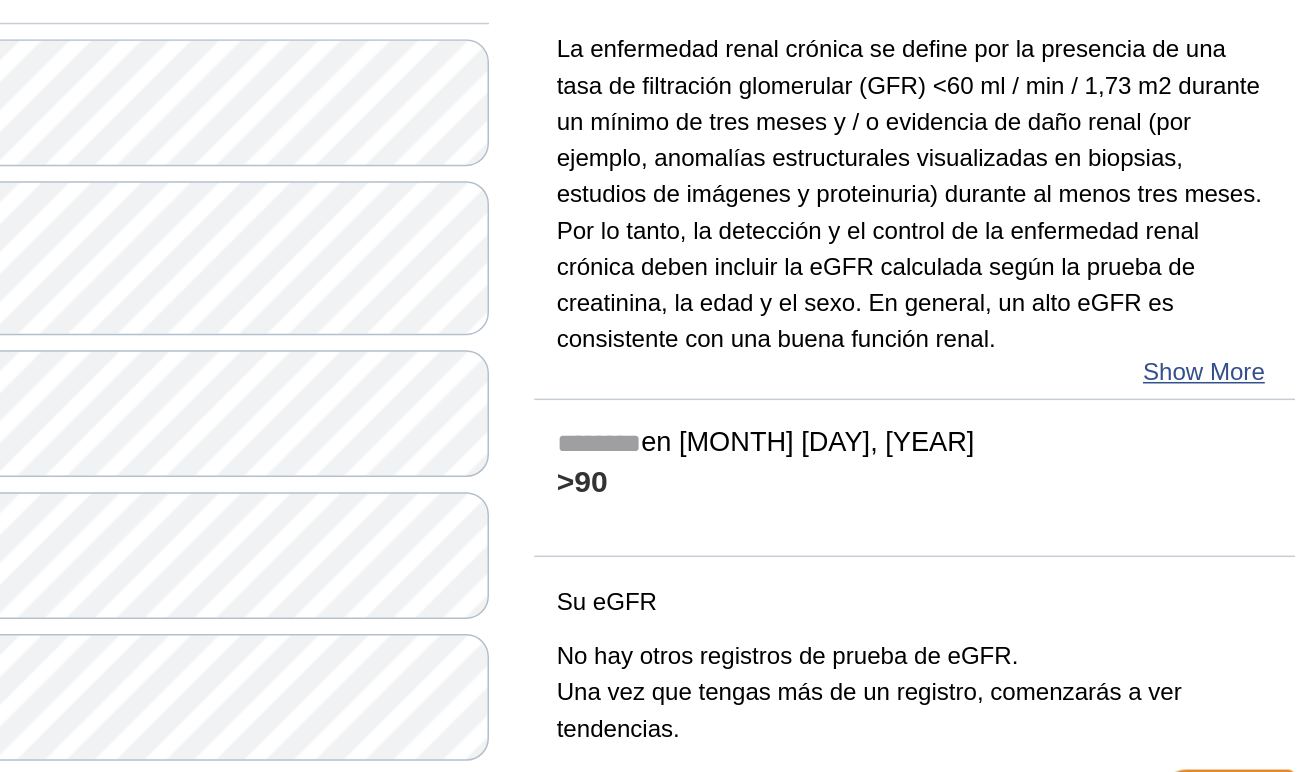 scroll, scrollTop: 174, scrollLeft: 0, axis: vertical 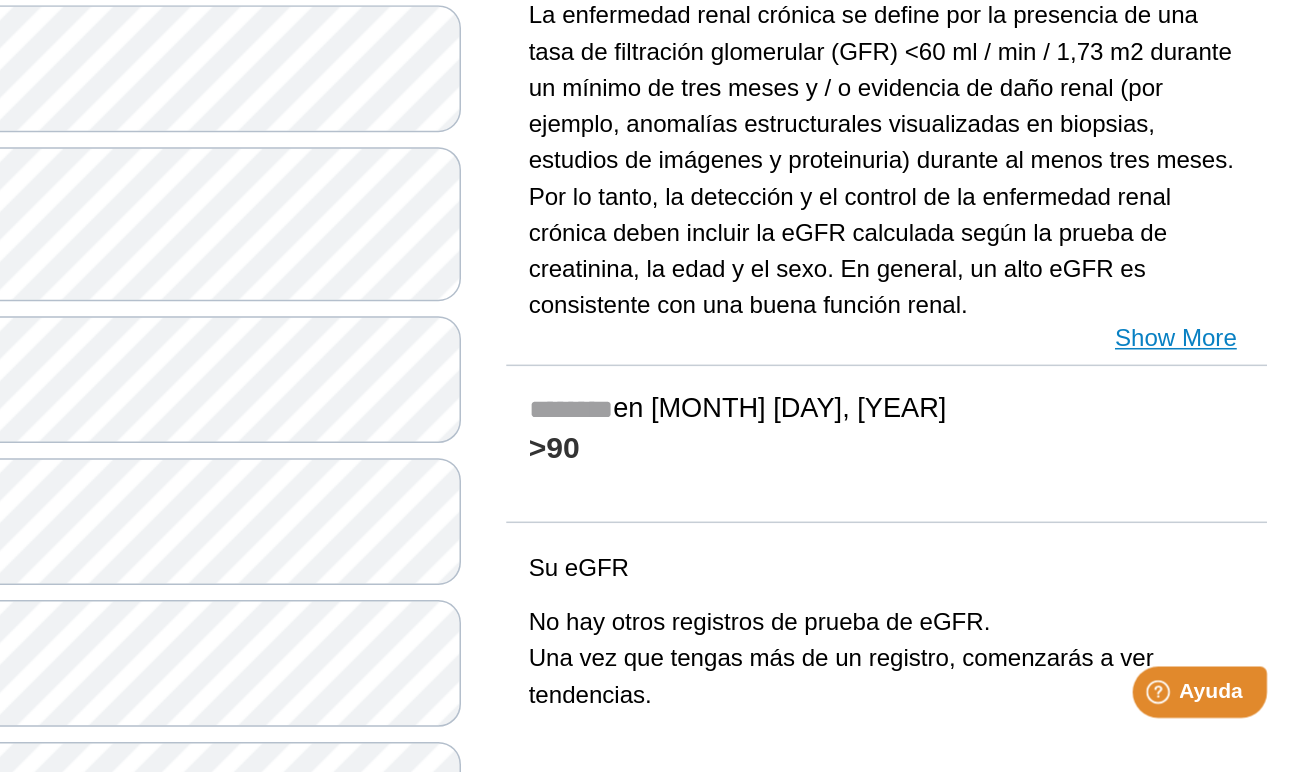 click on "Show More" 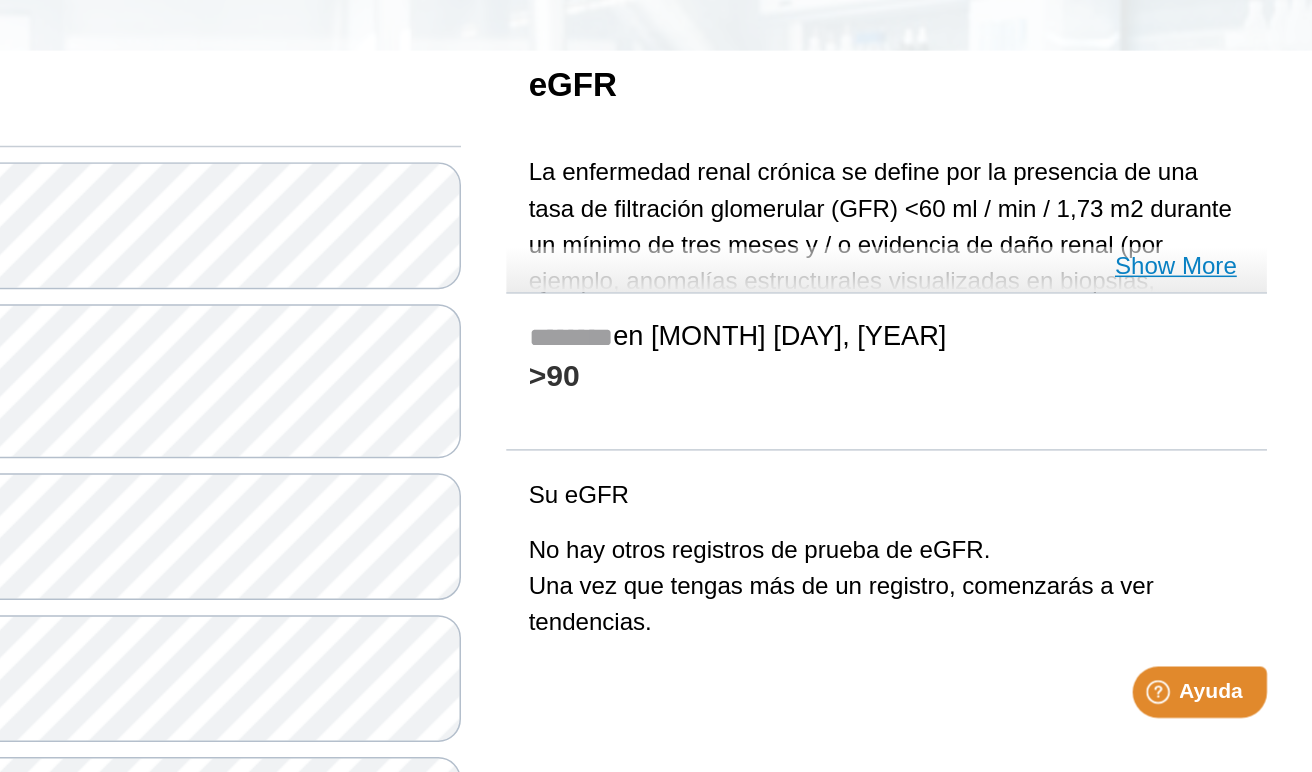 scroll, scrollTop: -1, scrollLeft: 0, axis: vertical 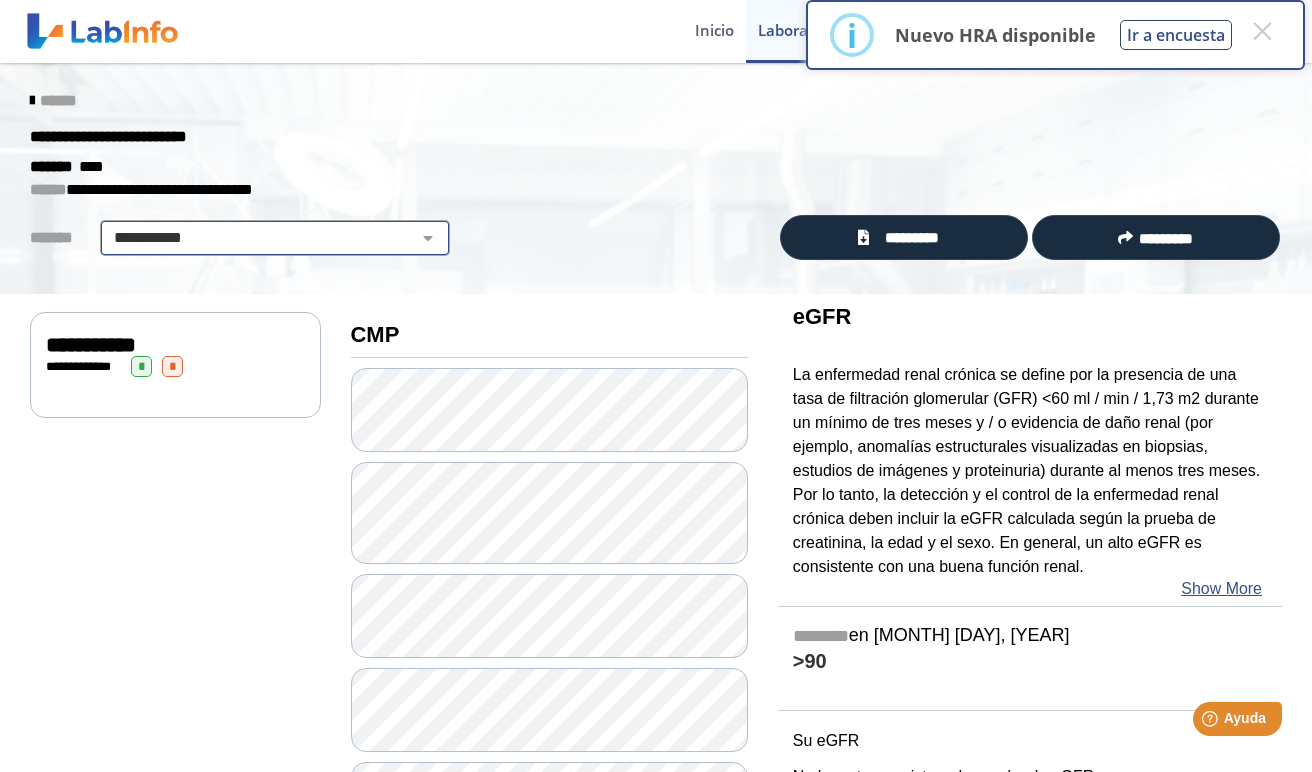 select 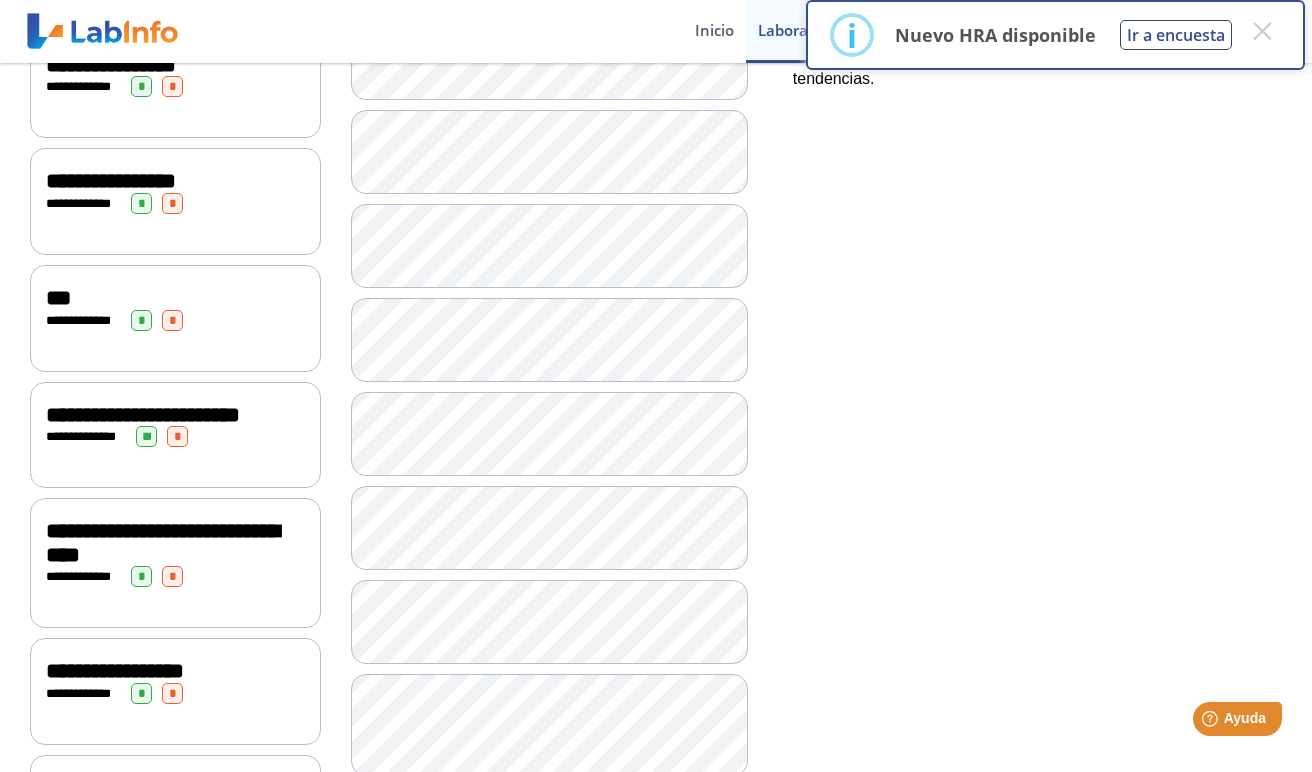 scroll, scrollTop: 716, scrollLeft: 0, axis: vertical 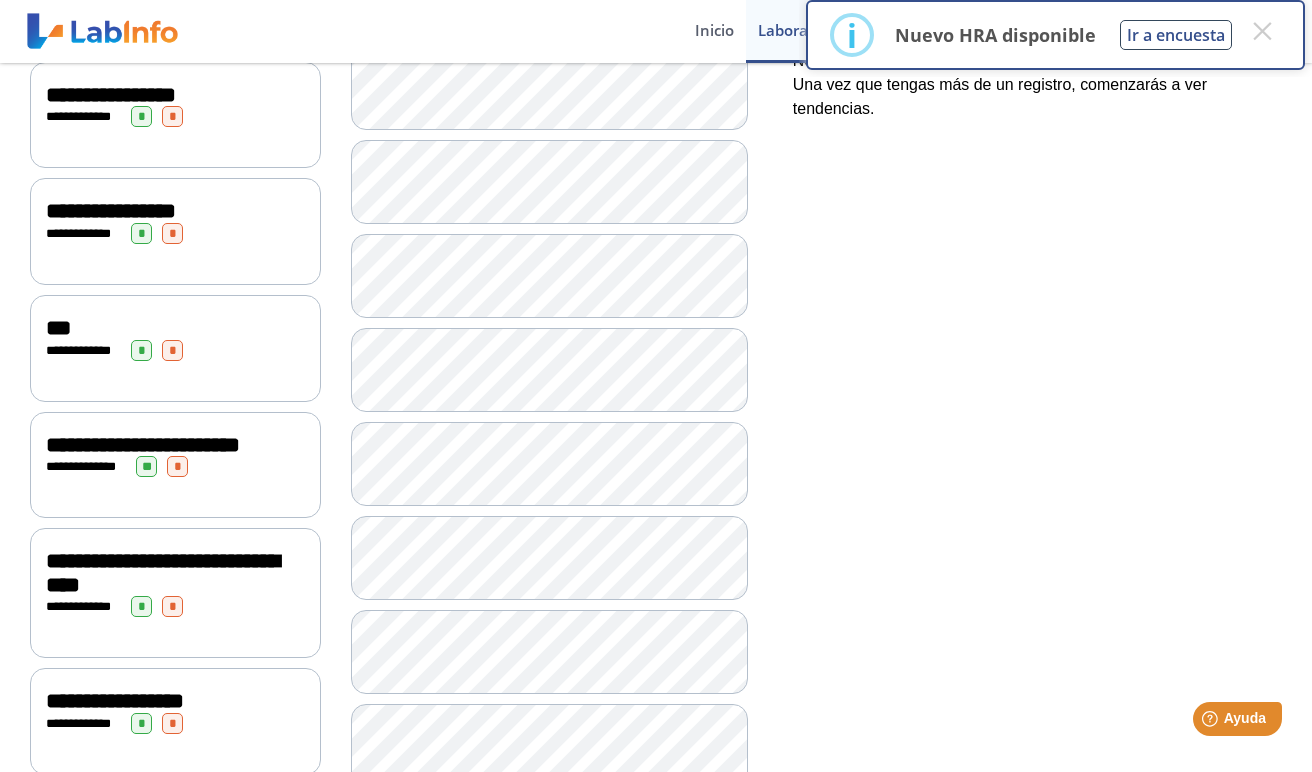 click on "**********" 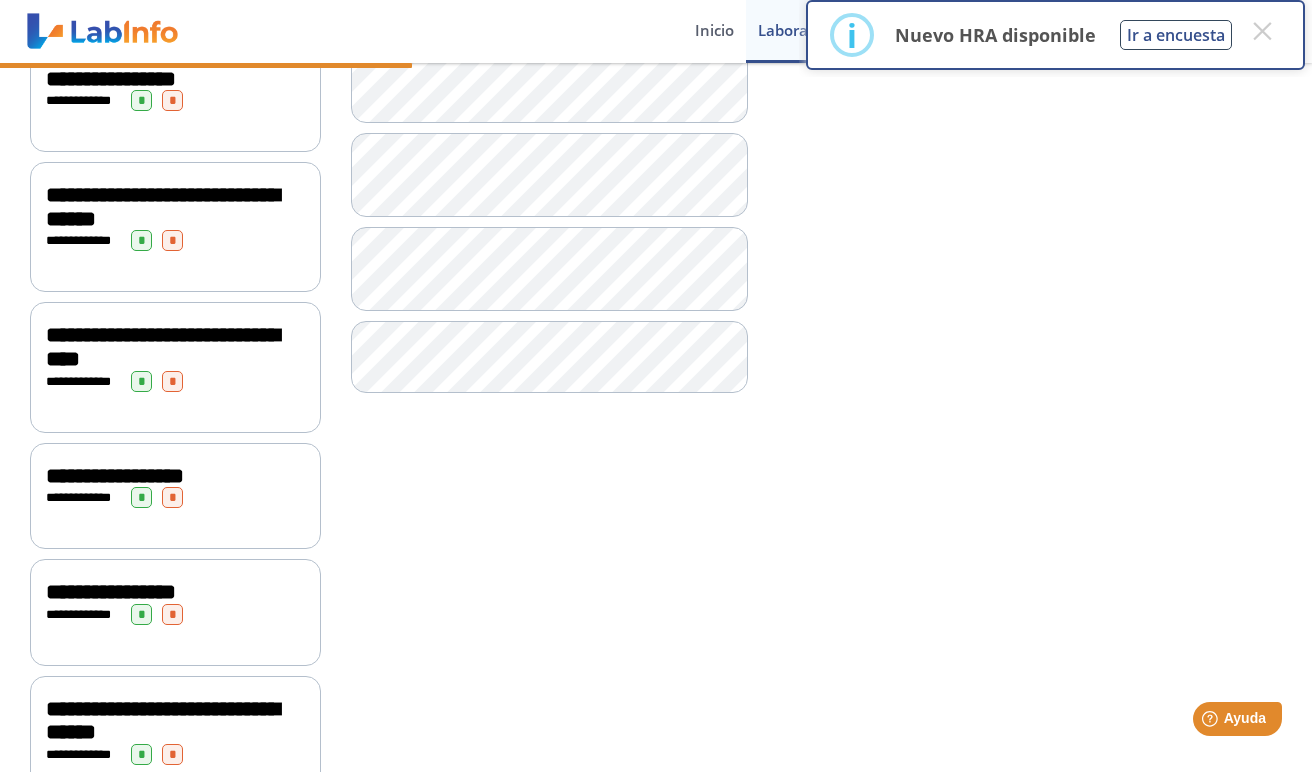 scroll, scrollTop: 1962, scrollLeft: 0, axis: vertical 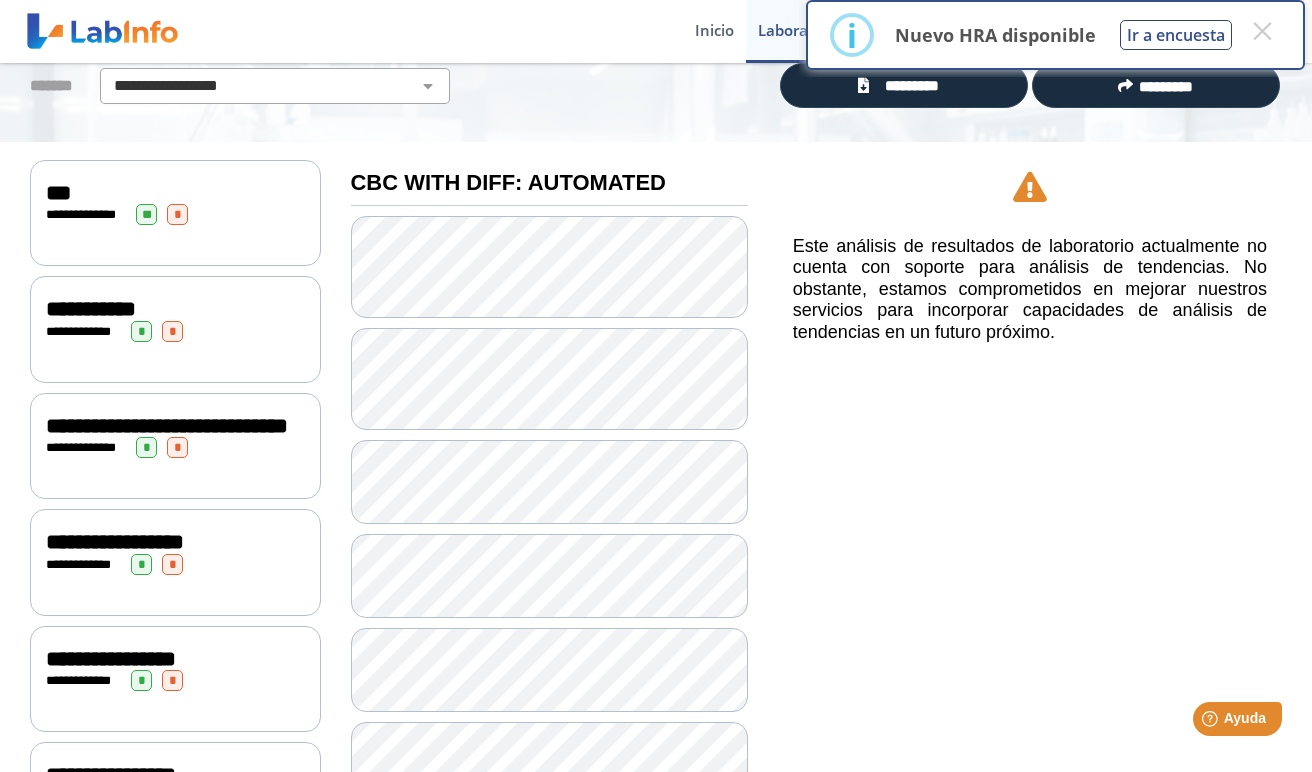 click on "**********" 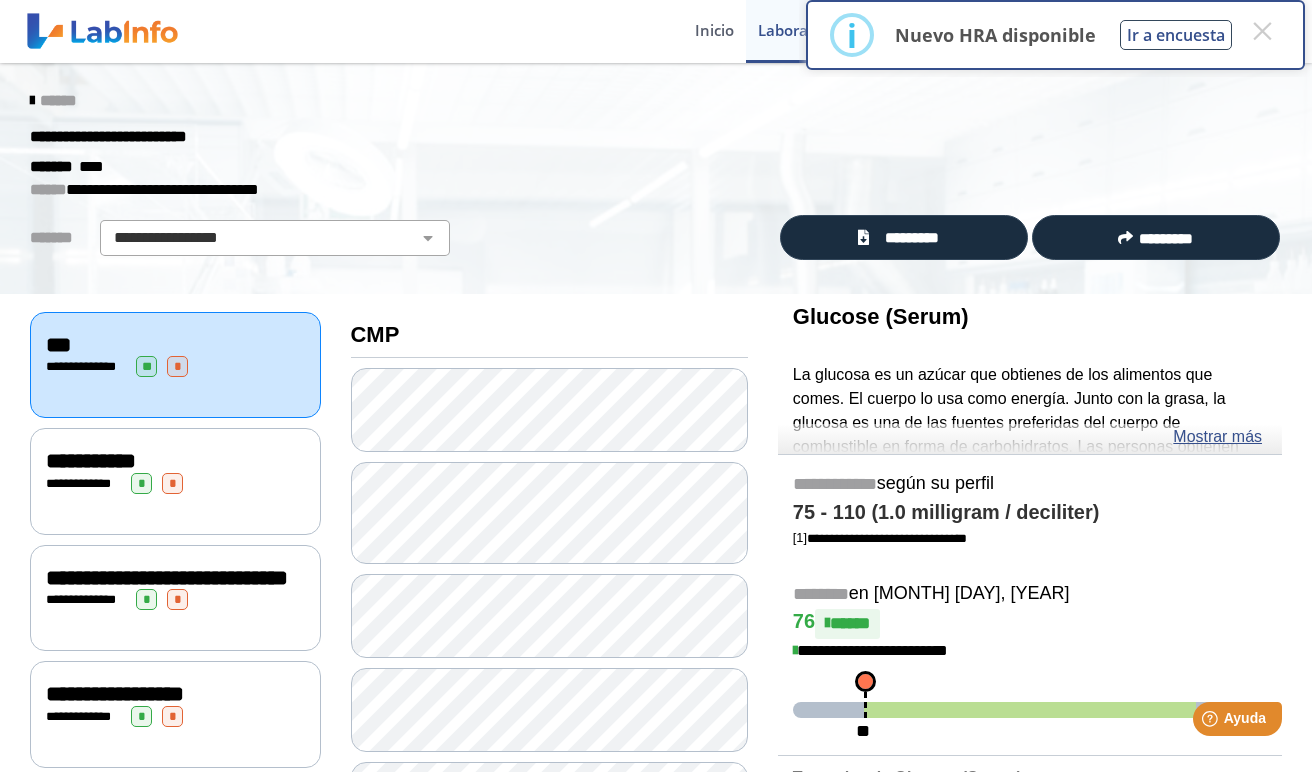 scroll, scrollTop: 0, scrollLeft: 0, axis: both 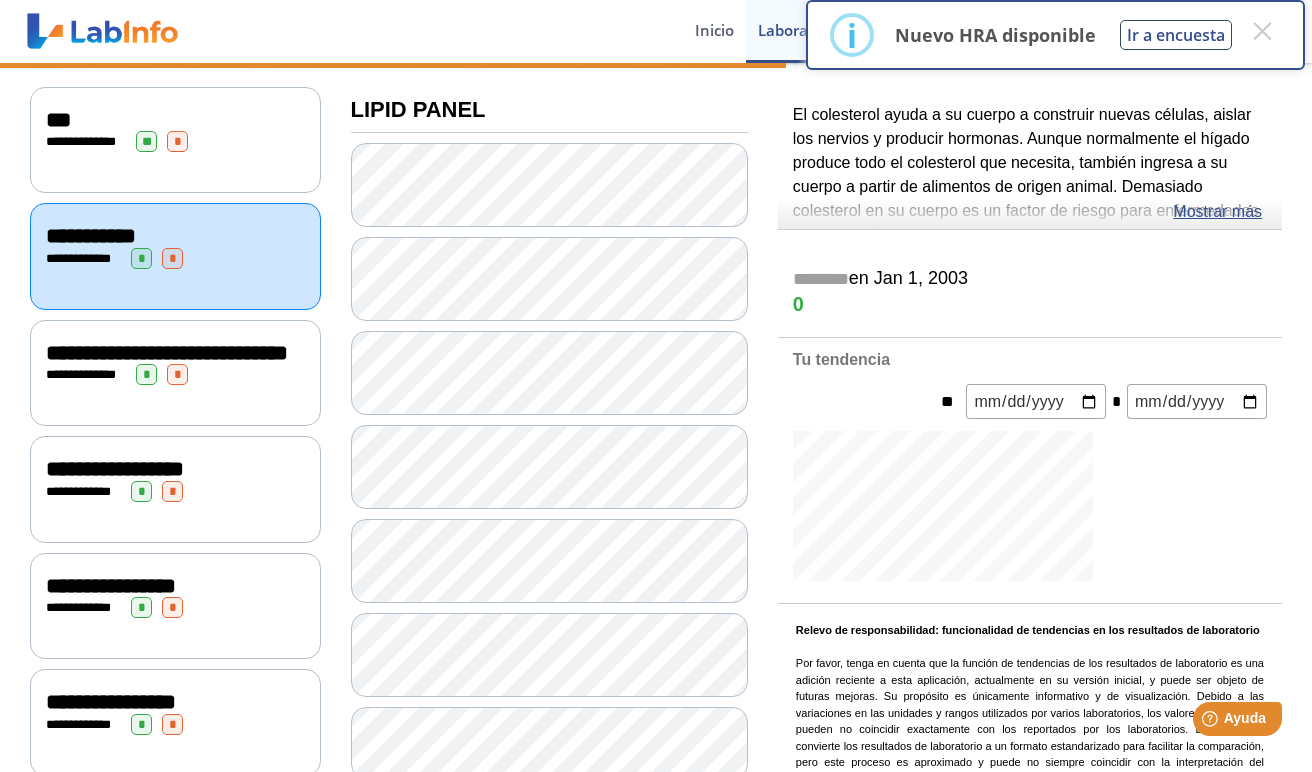 click on "**********" 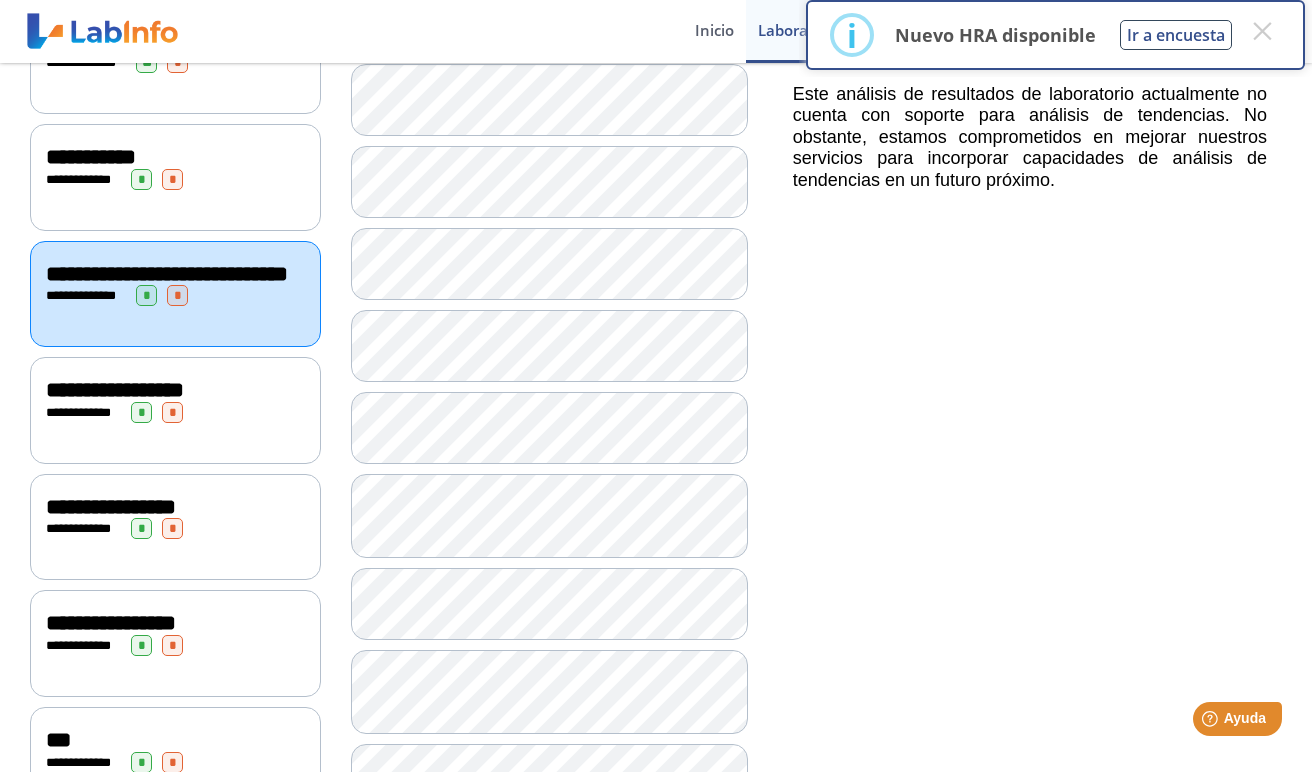 scroll, scrollTop: 309, scrollLeft: 0, axis: vertical 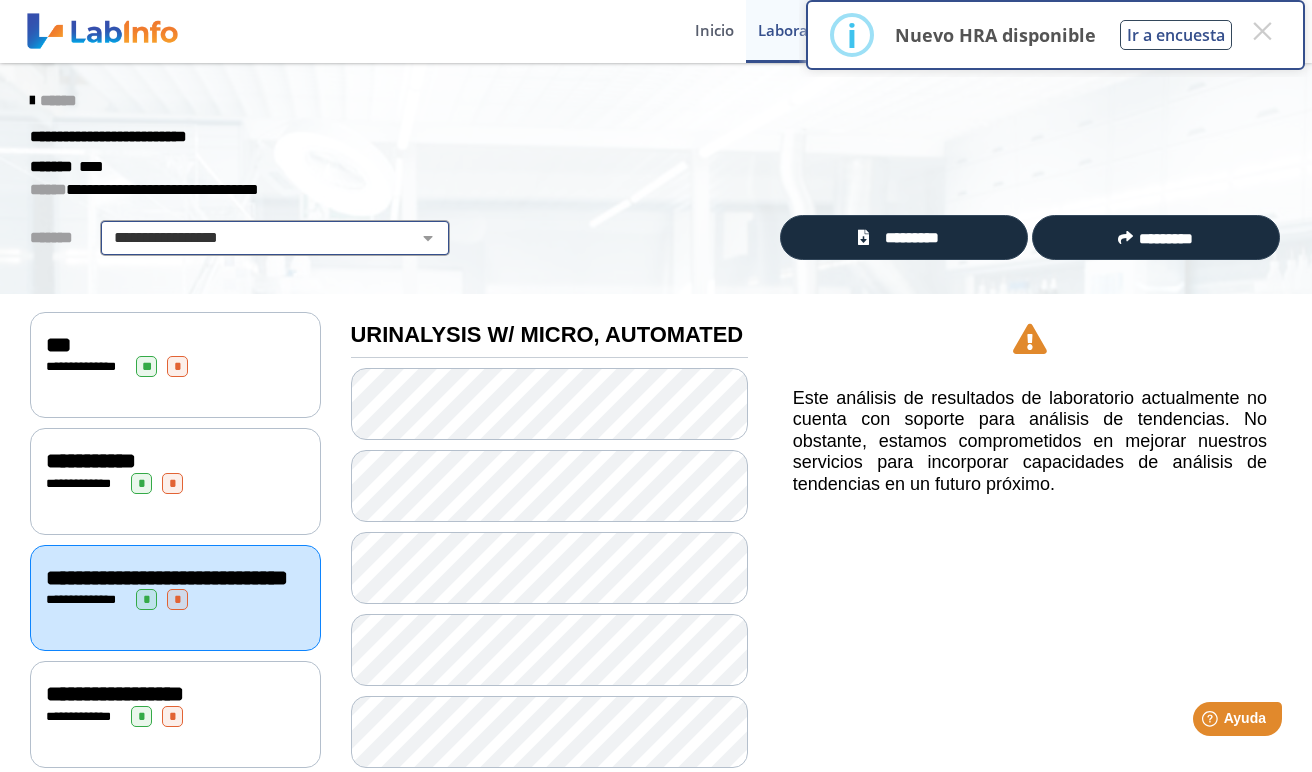 click on "**********" 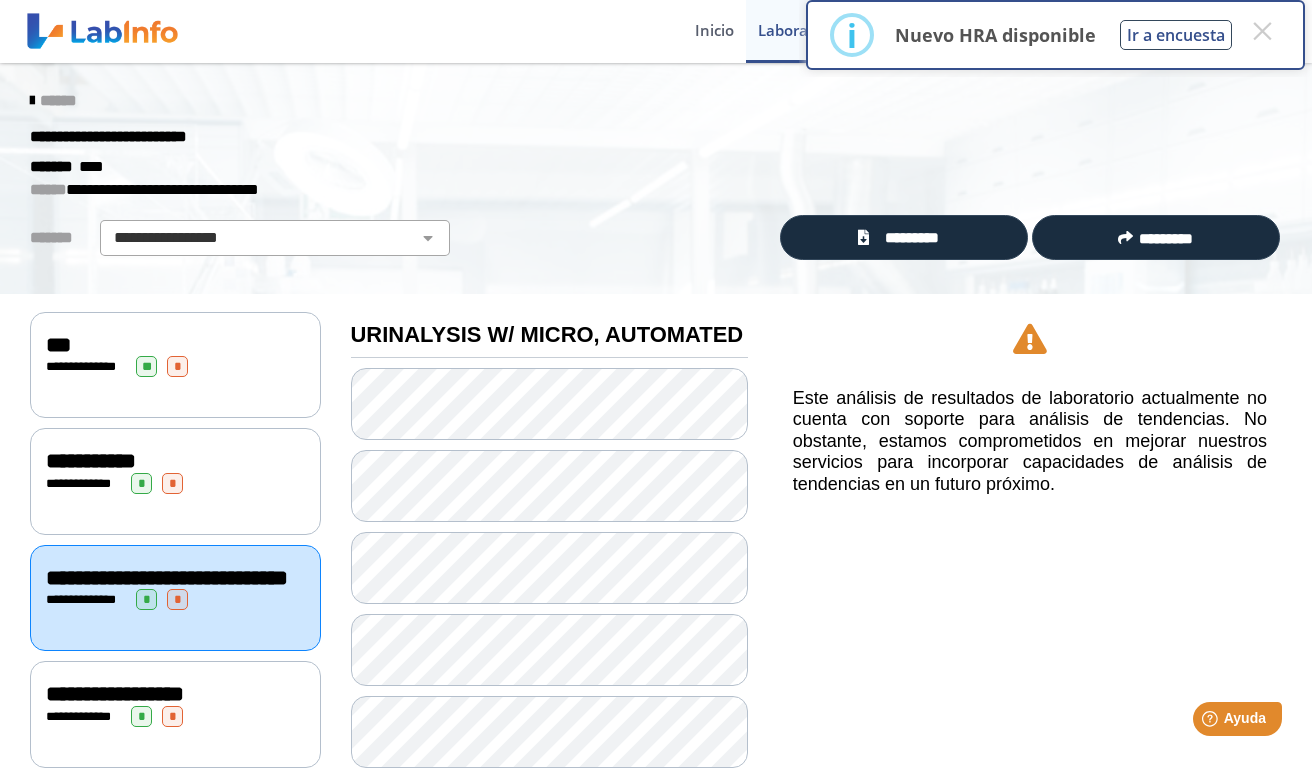 scroll, scrollTop: 0, scrollLeft: 0, axis: both 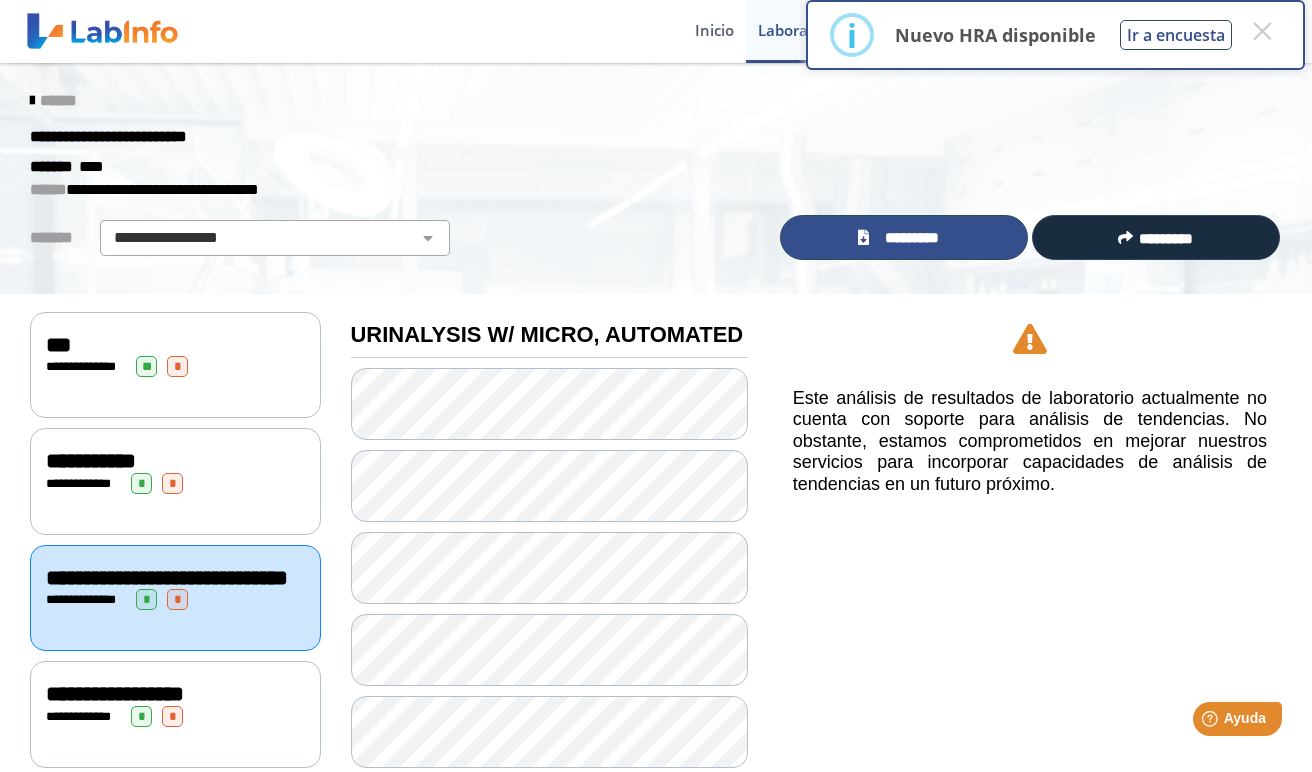 click on "*********" 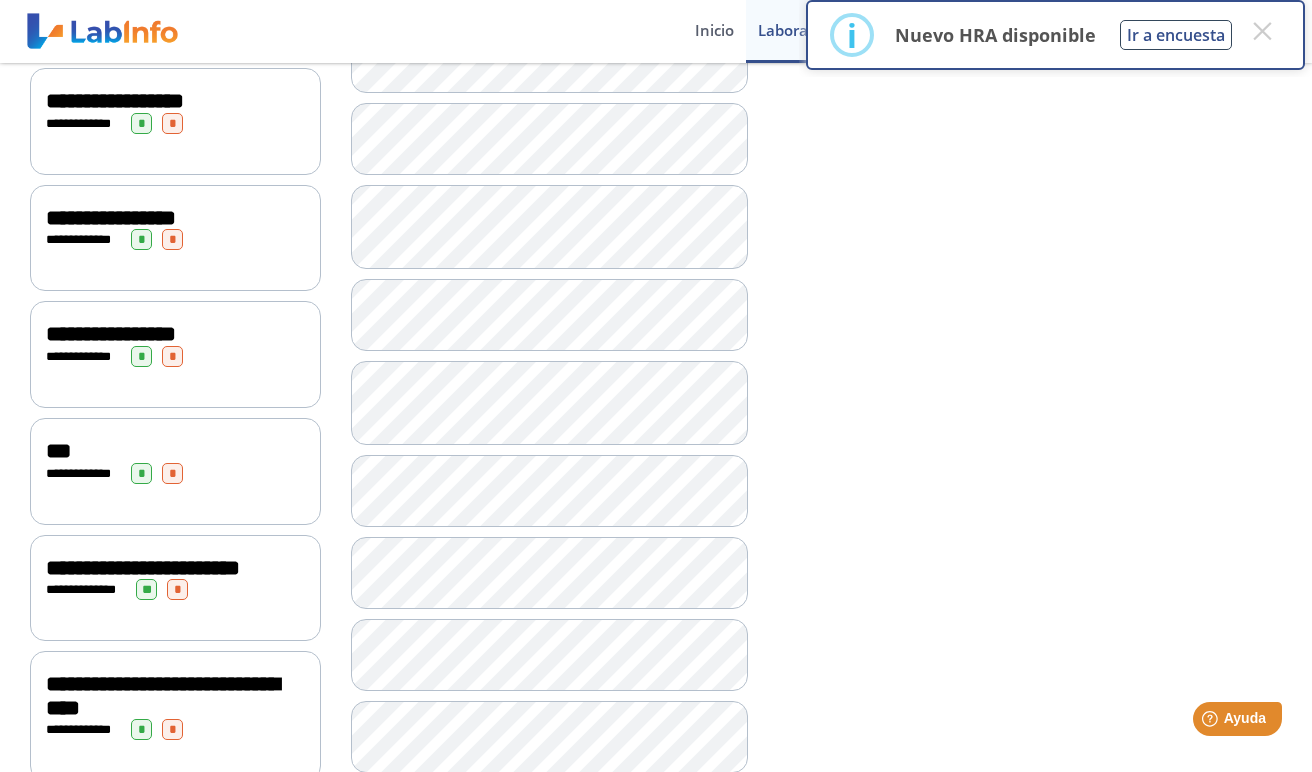 scroll, scrollTop: 747, scrollLeft: 0, axis: vertical 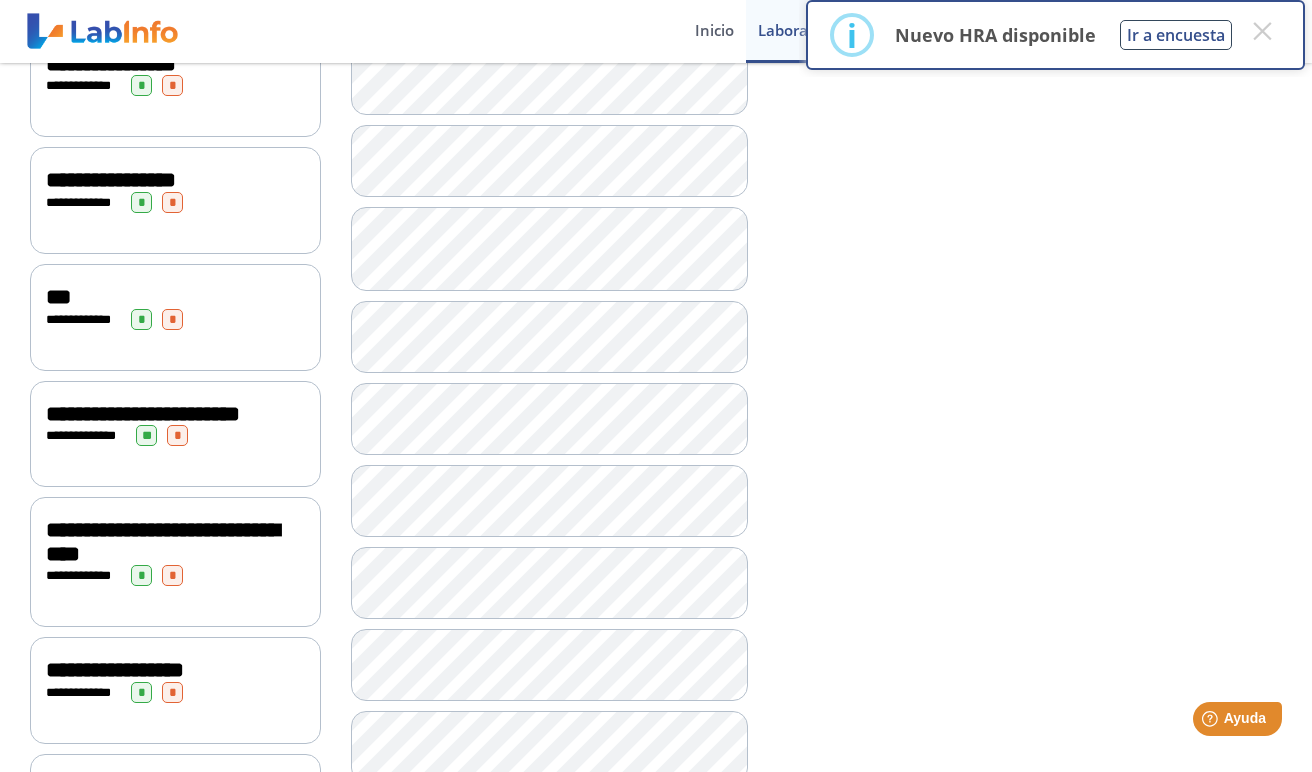 click on "**********" 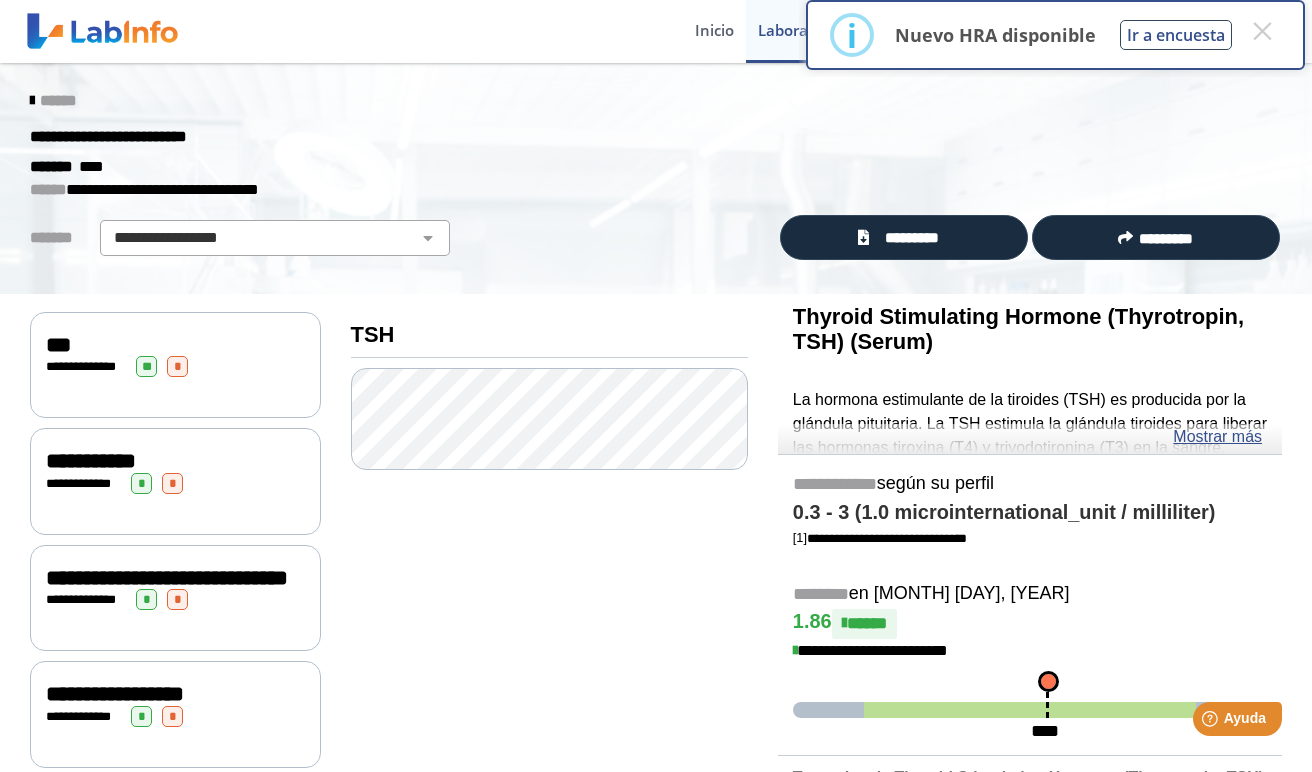 scroll, scrollTop: 0, scrollLeft: 0, axis: both 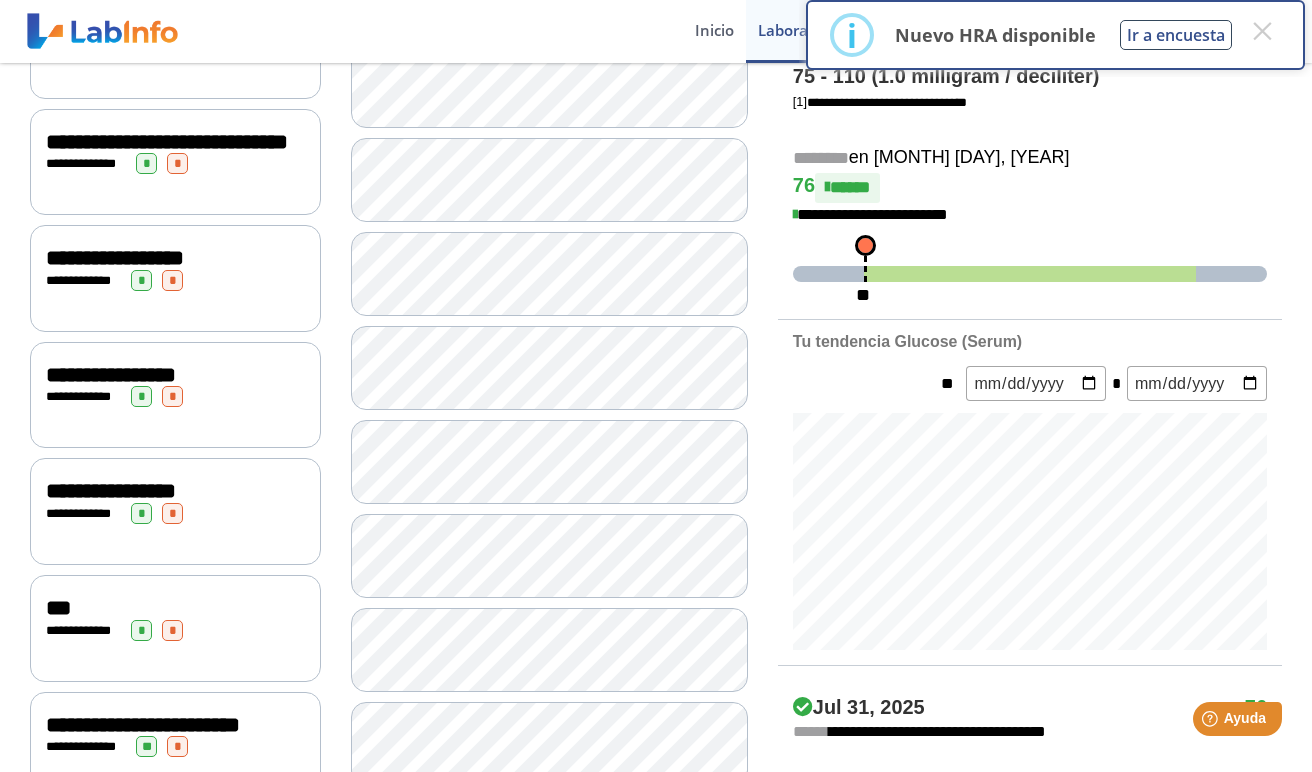 click at bounding box center [1036, 383] 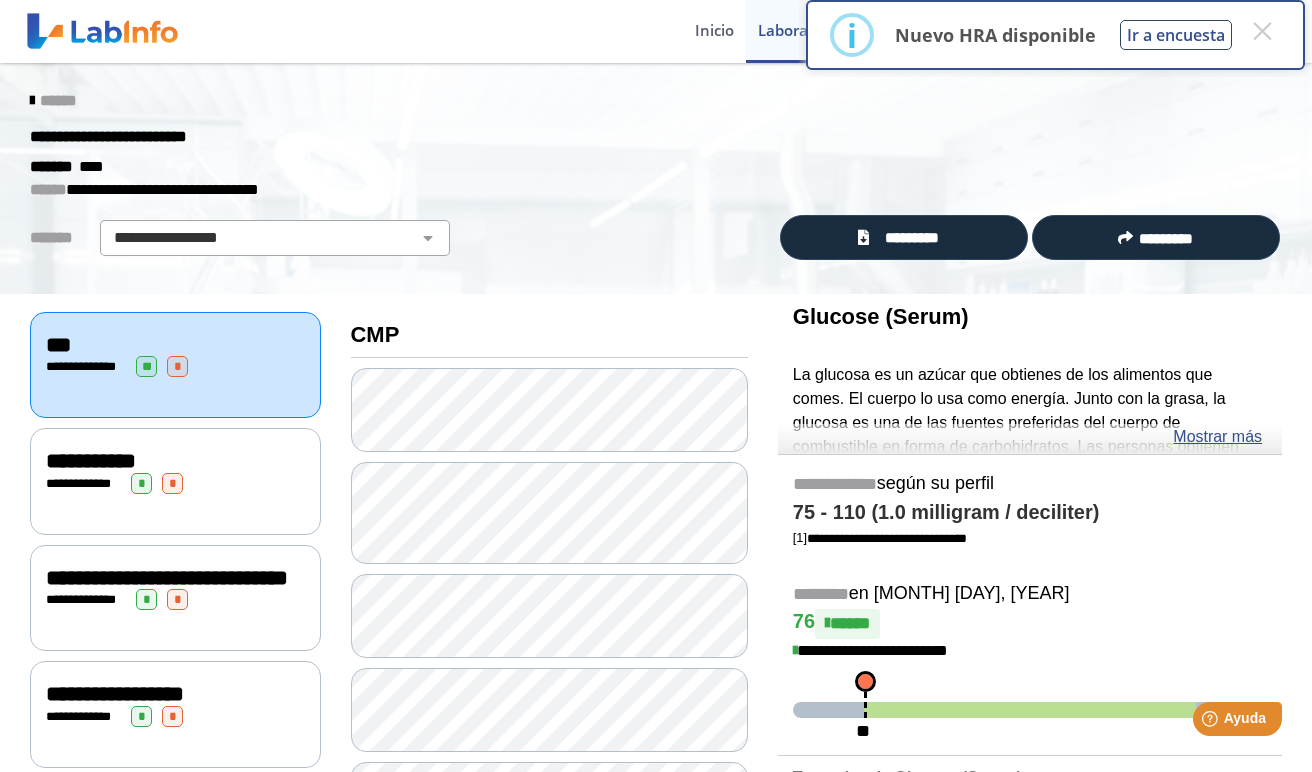 scroll, scrollTop: 0, scrollLeft: 0, axis: both 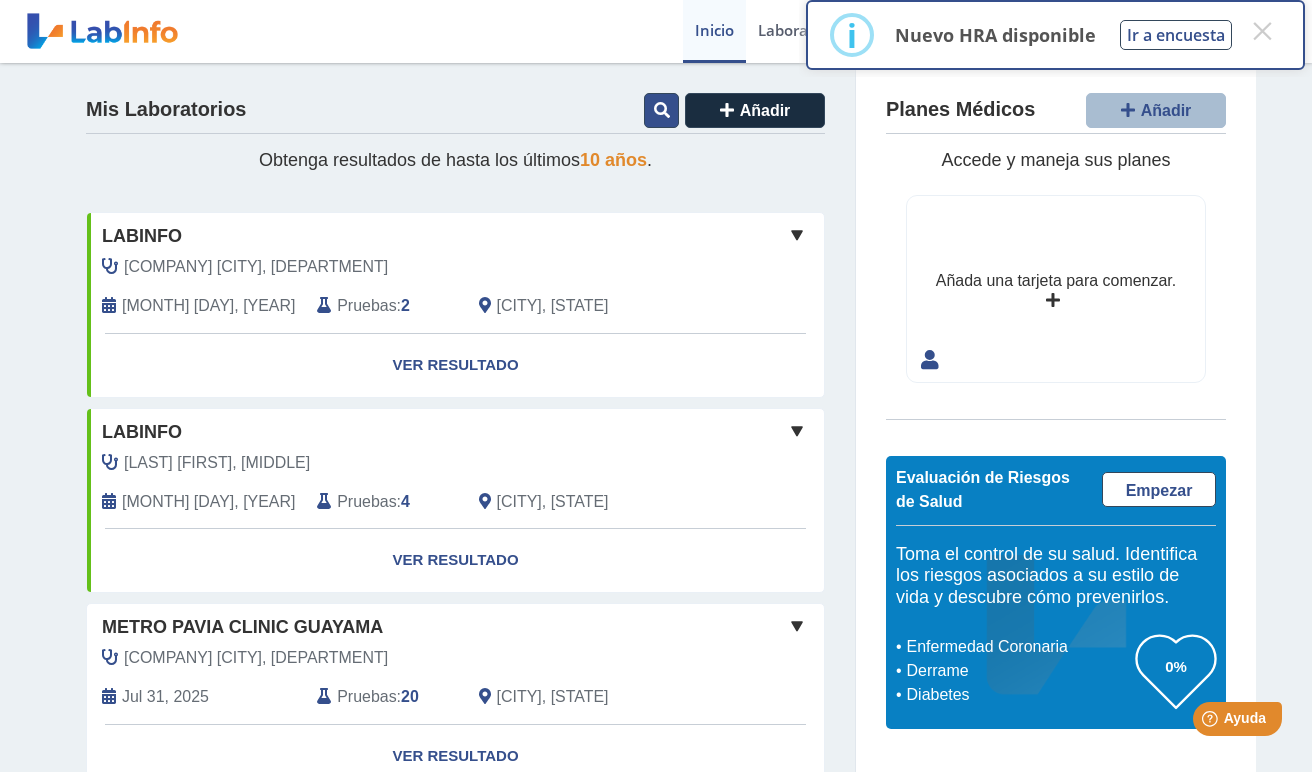 click at bounding box center (662, 110) 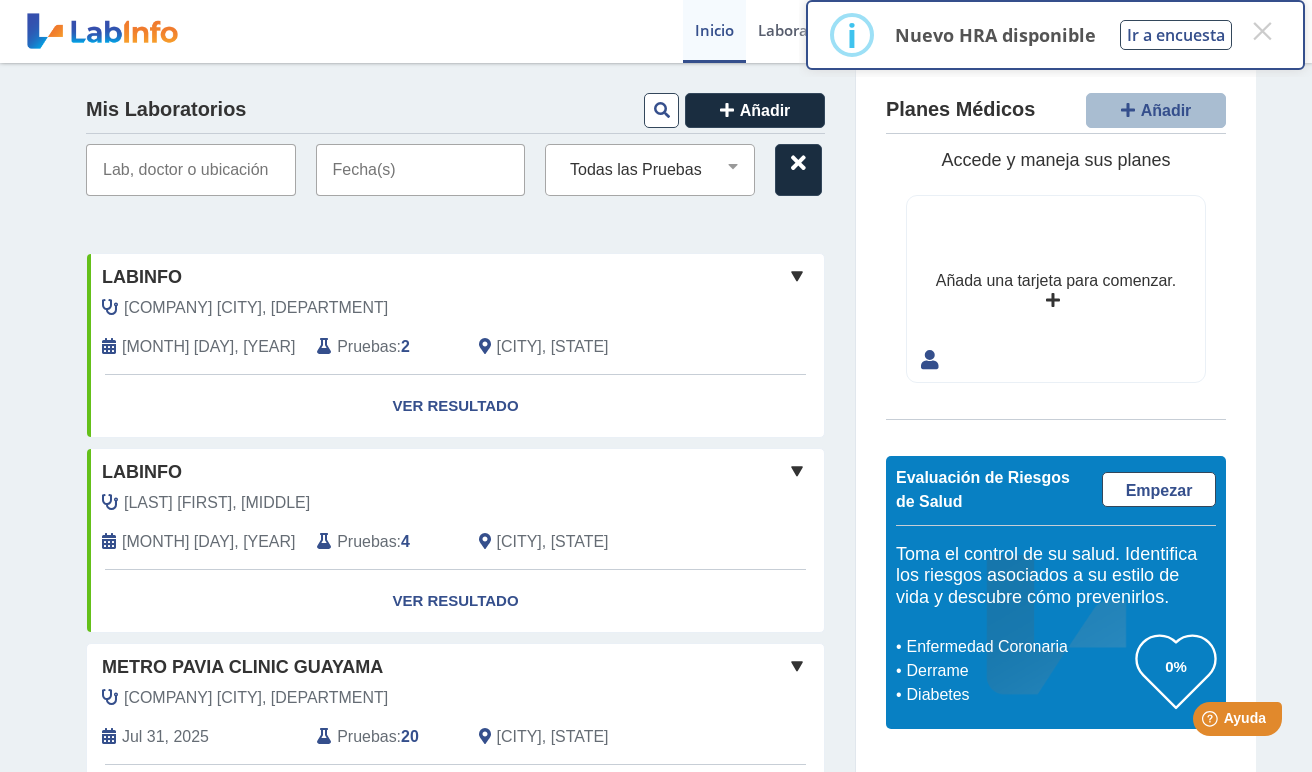 click at bounding box center [421, 170] 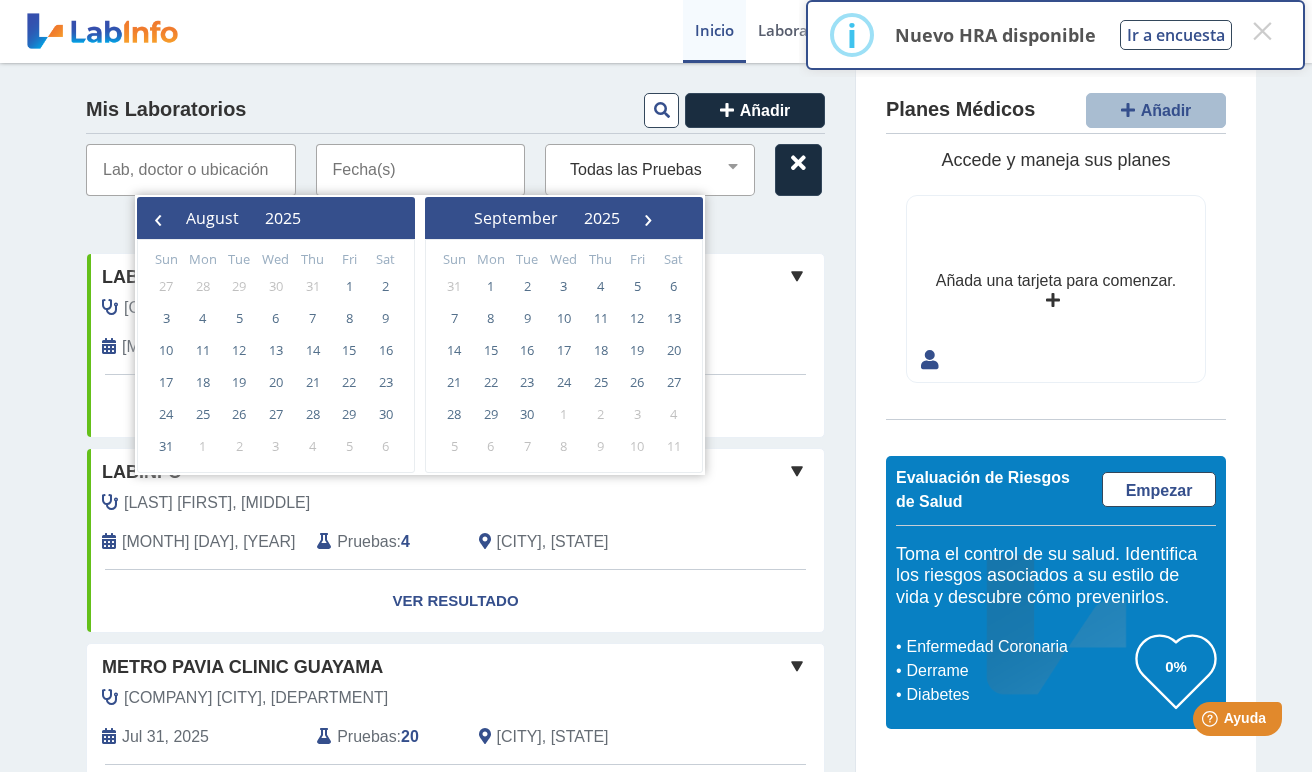 click on "Ver Resultado" 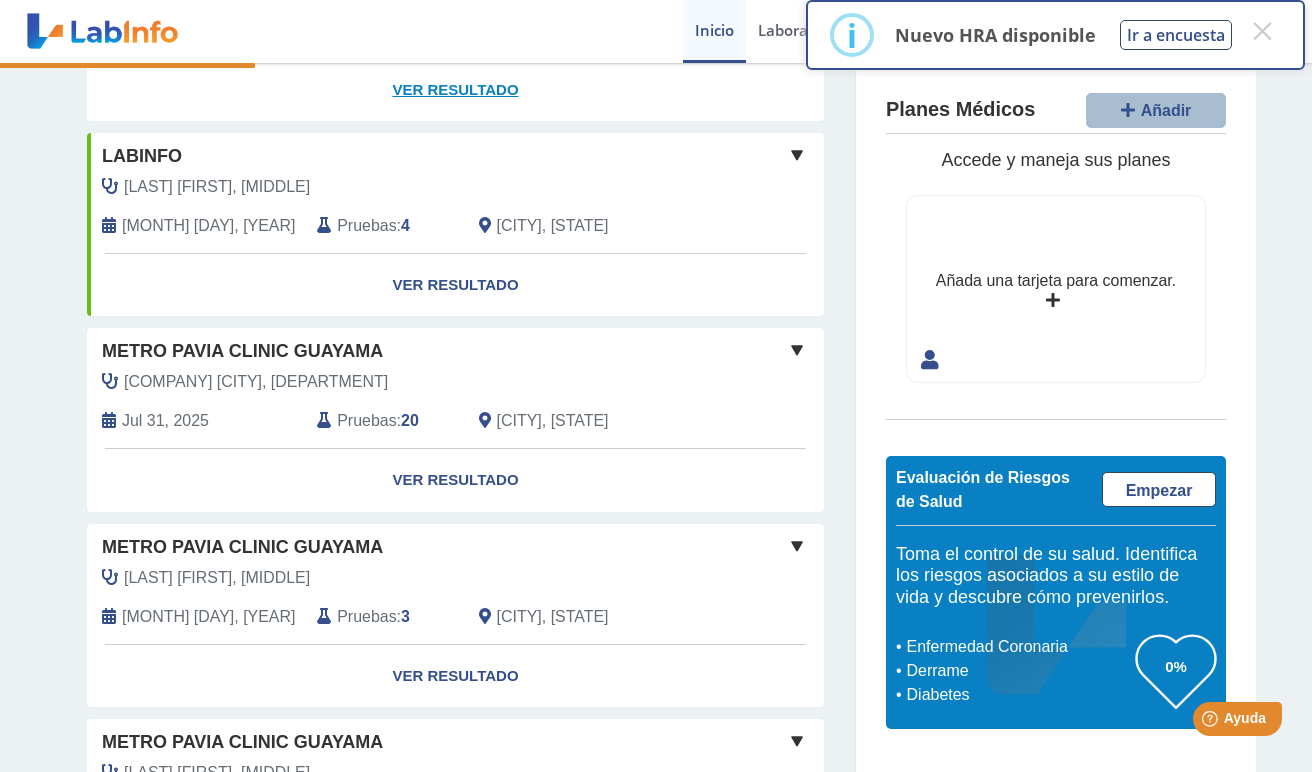 scroll, scrollTop: 318, scrollLeft: 0, axis: vertical 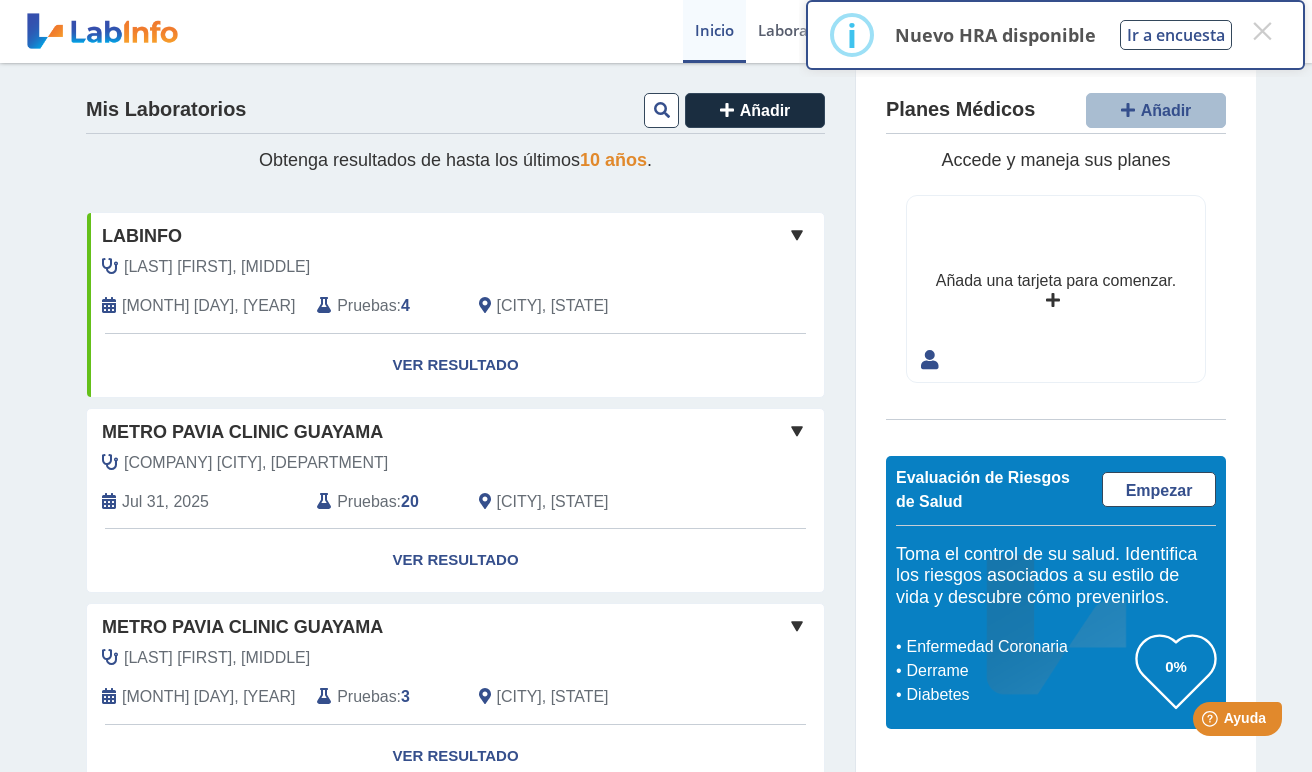 click on "[FIRST]   [LAST]" 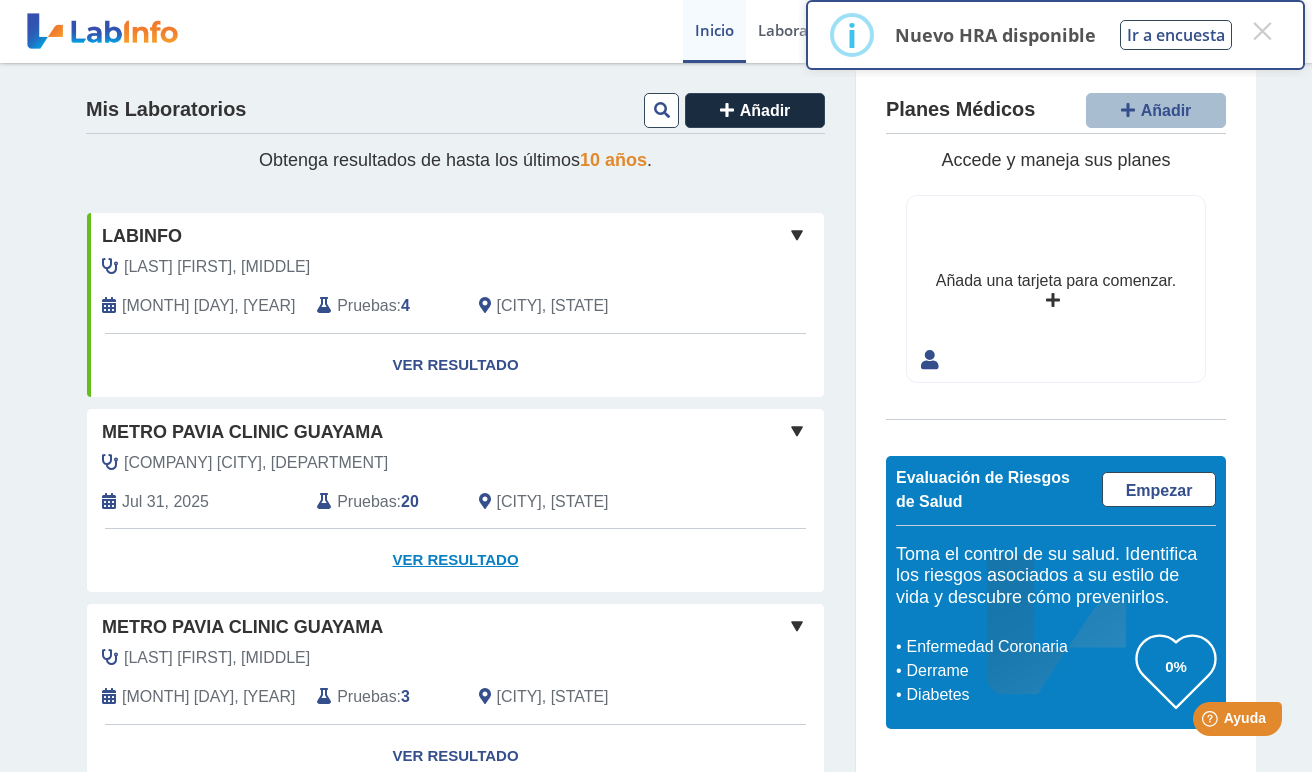 click on "Ver Resultado" 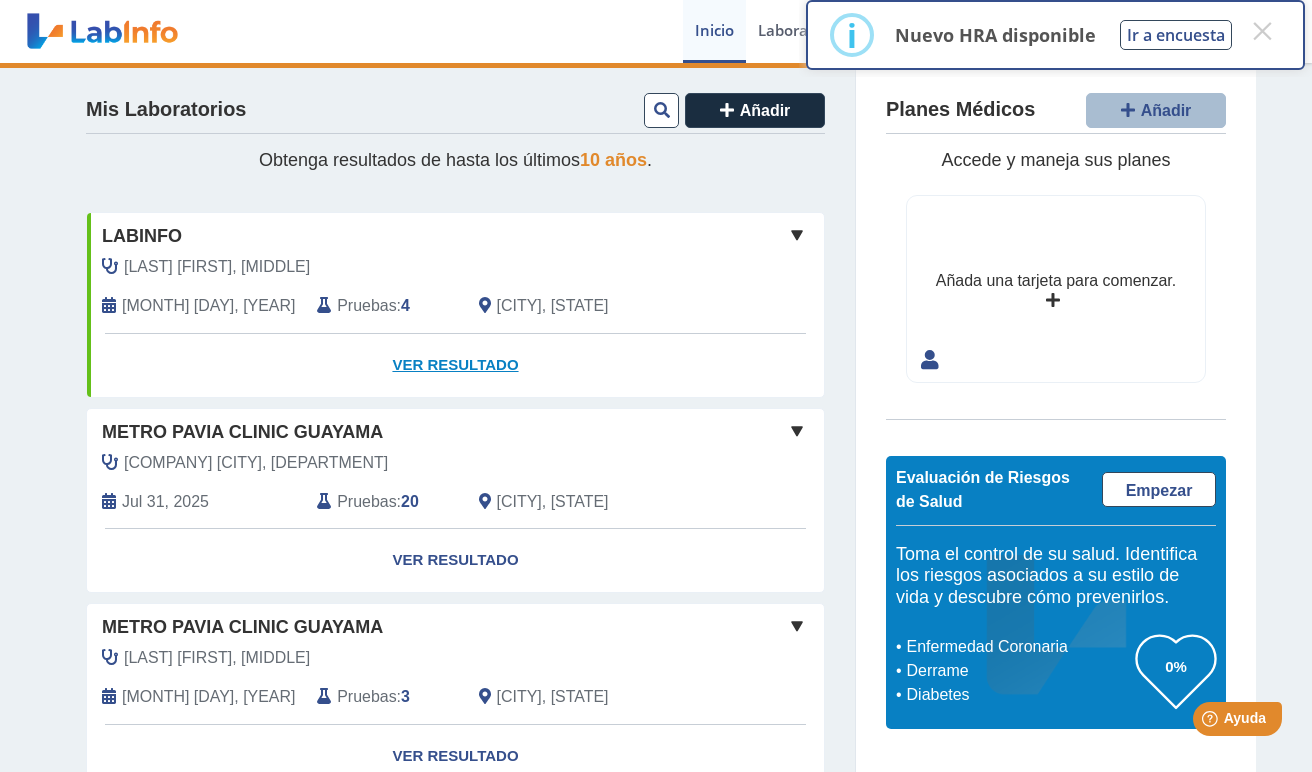 scroll, scrollTop: 0, scrollLeft: 0, axis: both 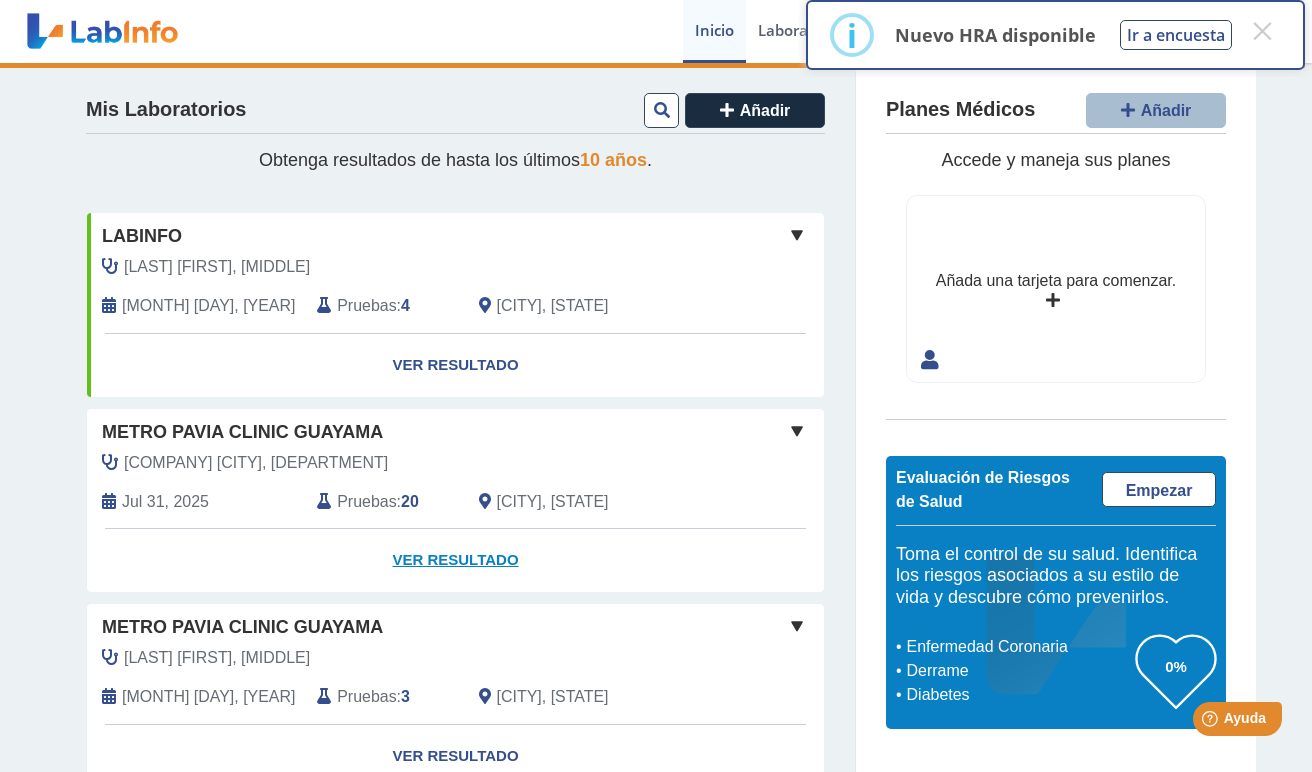 click on "Ver Resultado" 